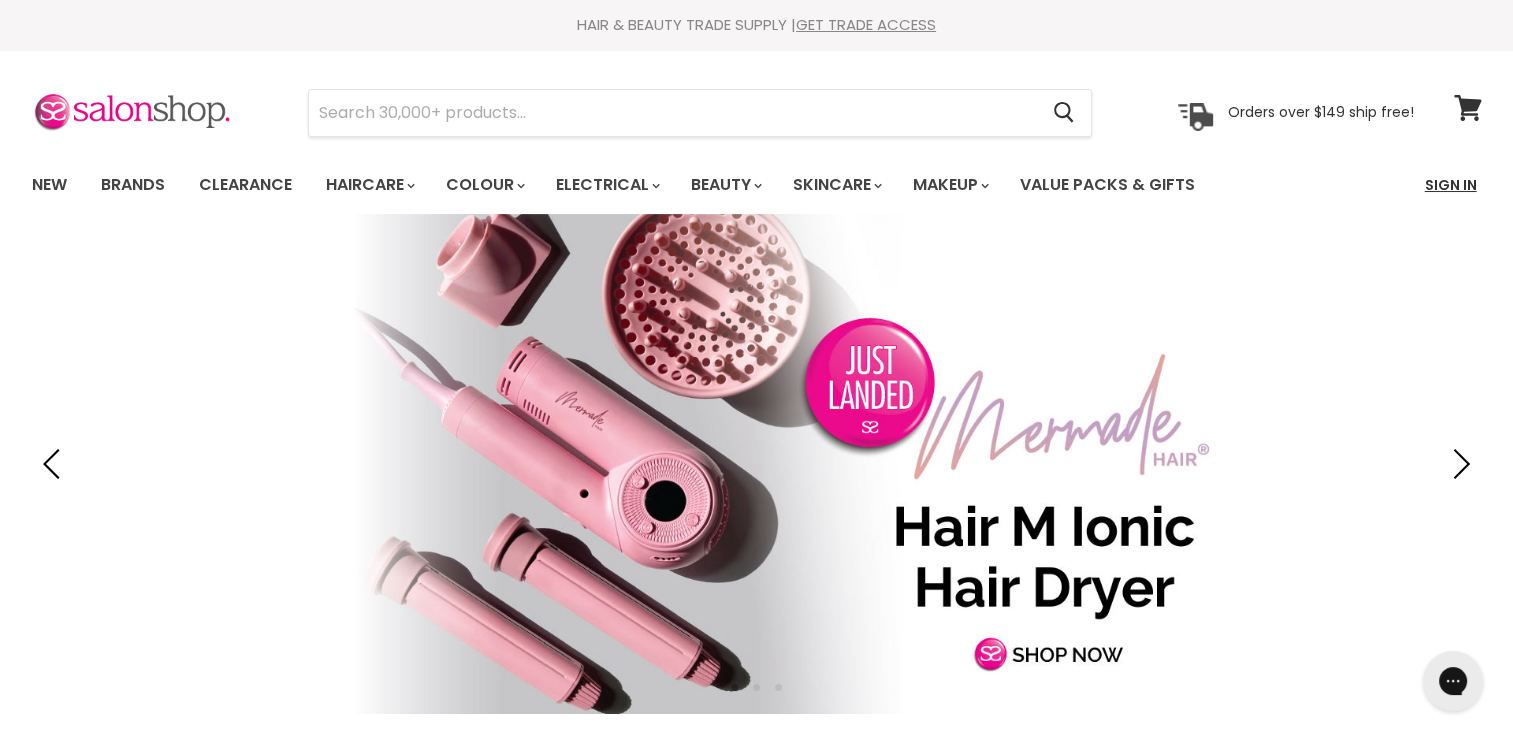 scroll, scrollTop: 0, scrollLeft: 0, axis: both 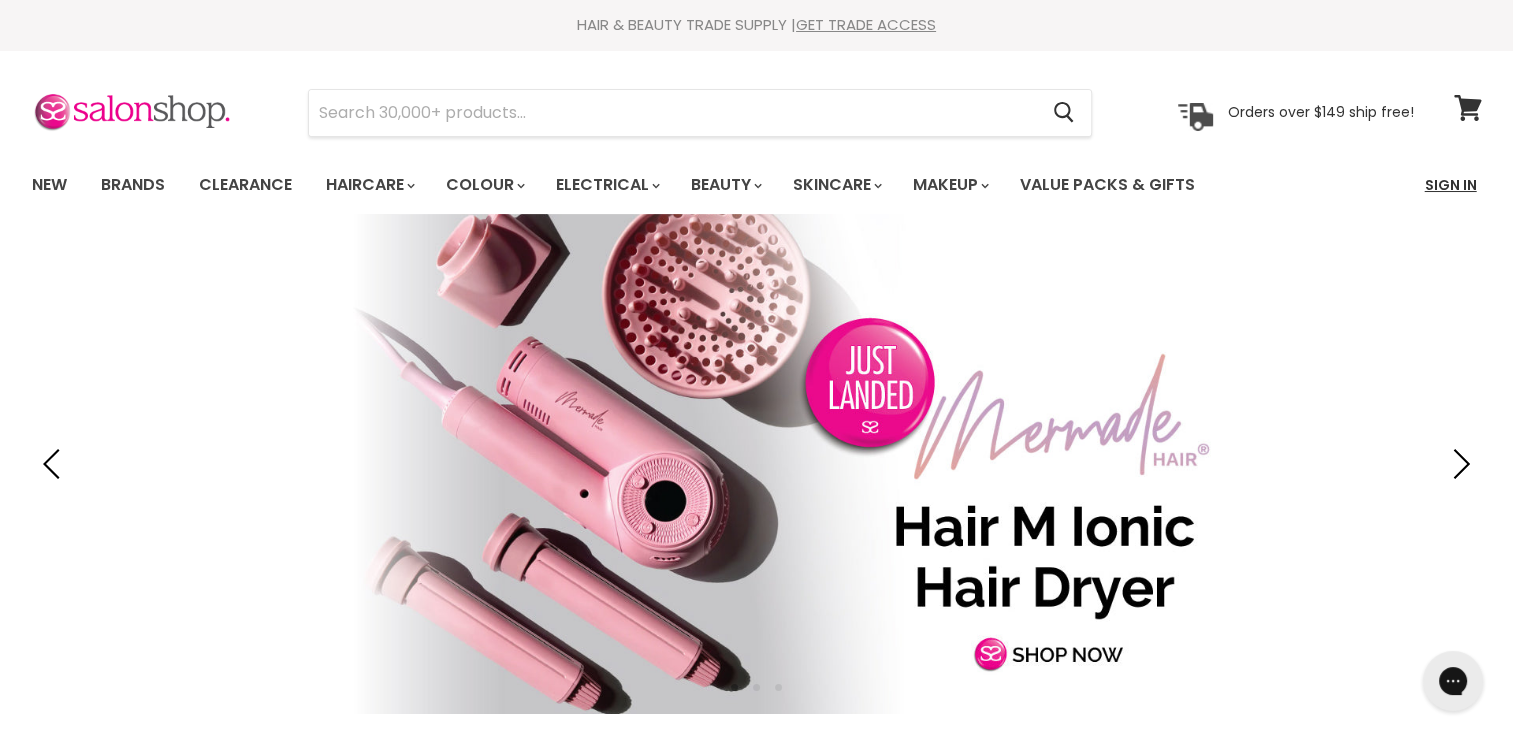 click on "Sign In" at bounding box center [1451, 185] 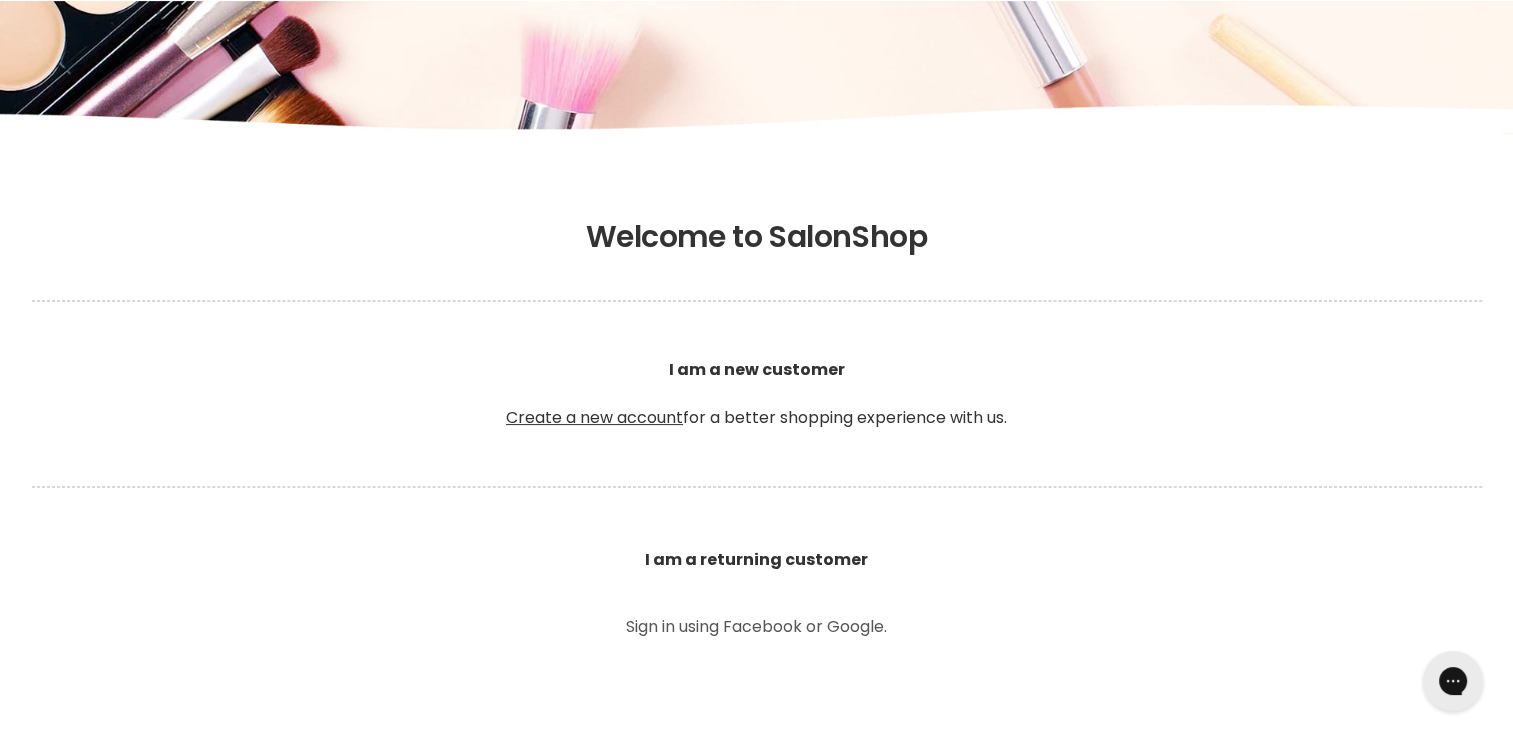 scroll, scrollTop: 0, scrollLeft: 0, axis: both 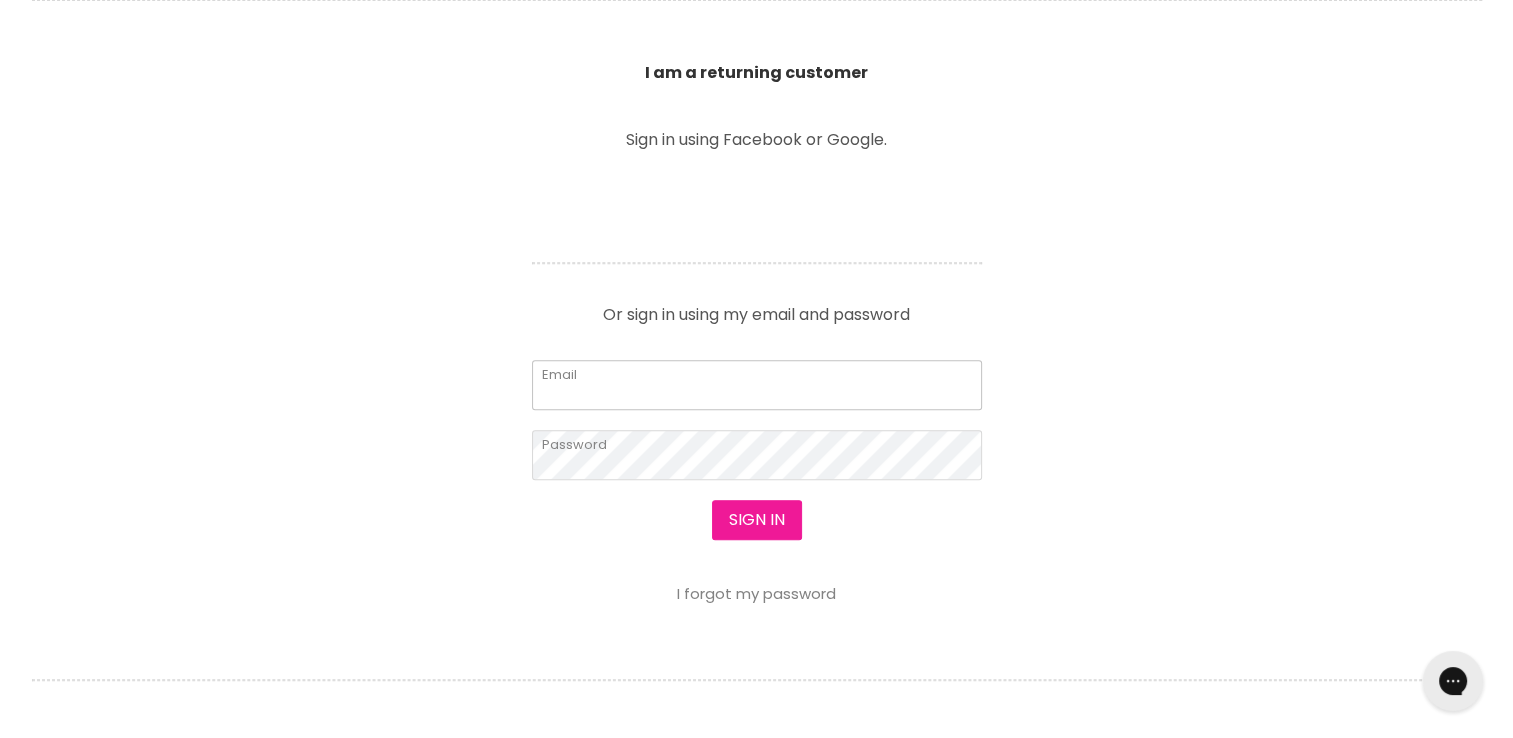 type on "[EMAIL]" 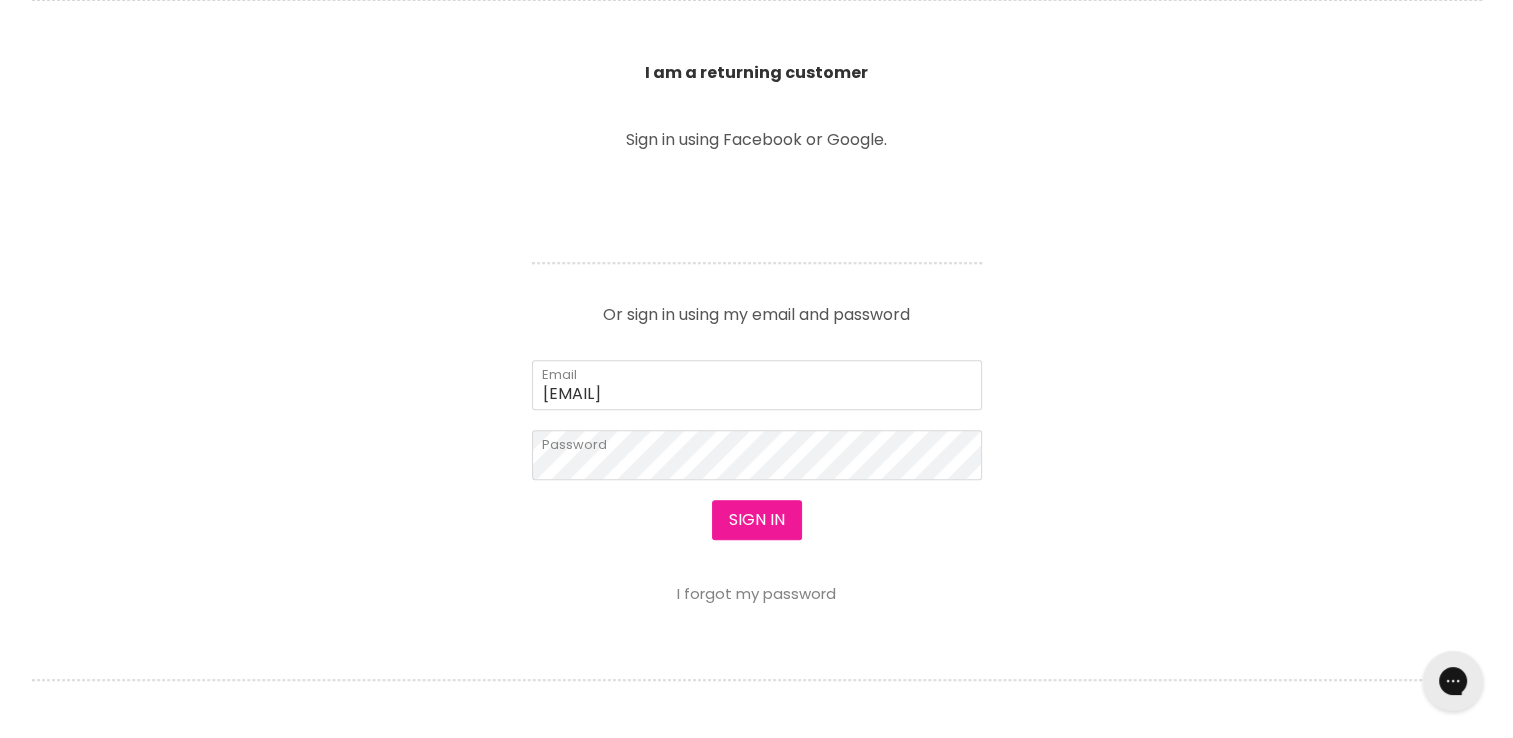 click on "Sign in" at bounding box center [757, 520] 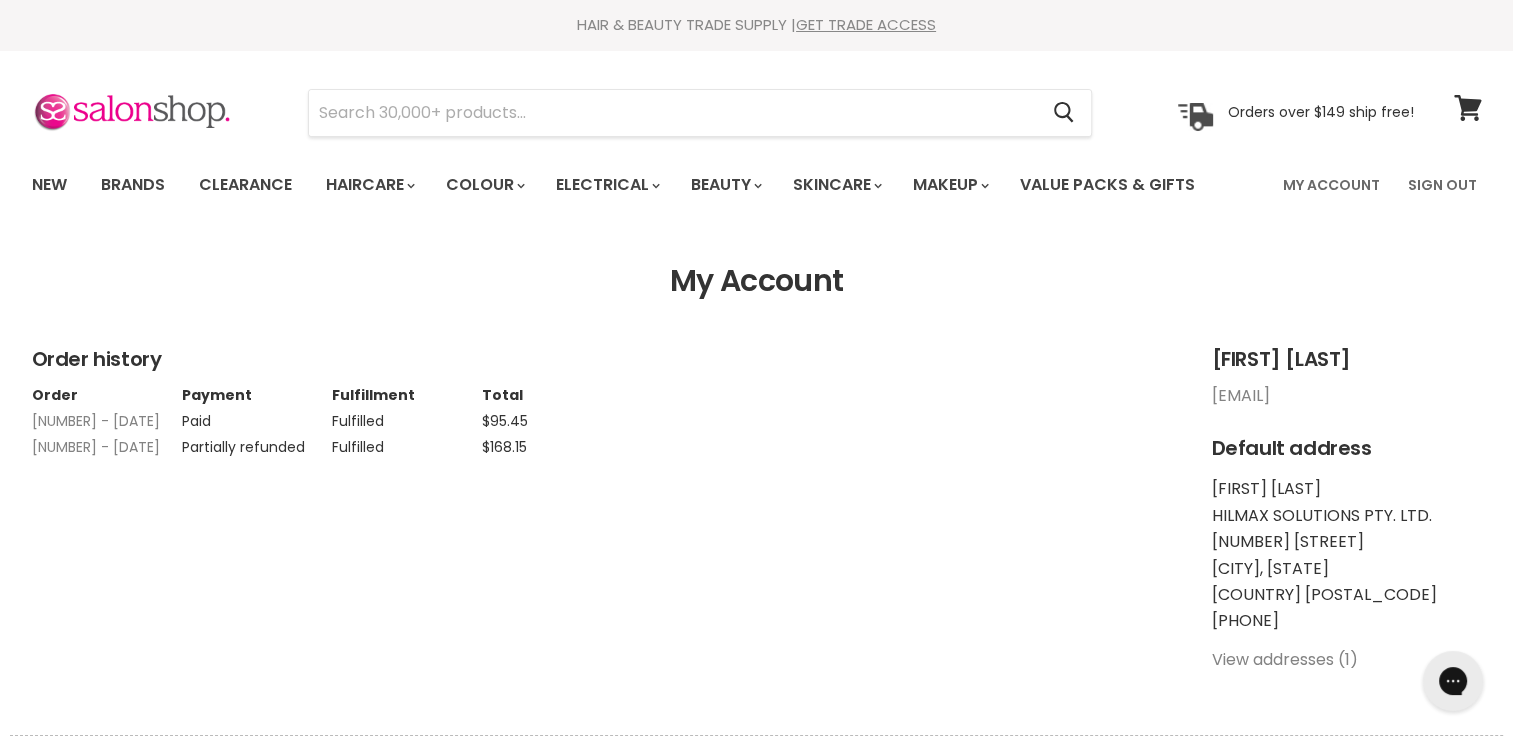 scroll, scrollTop: 0, scrollLeft: 0, axis: both 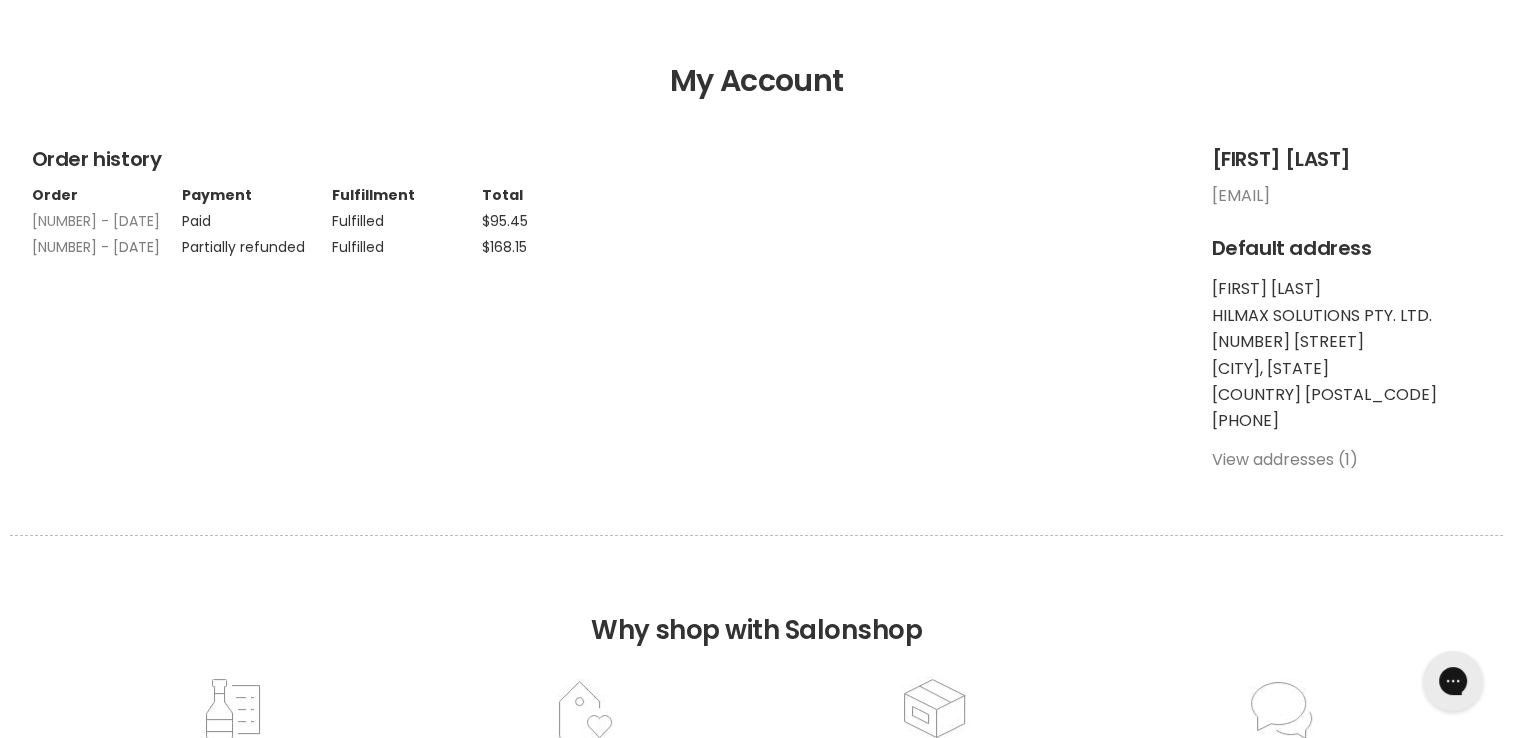 click on "[NUMBER] - [DATE]" at bounding box center [96, 247] 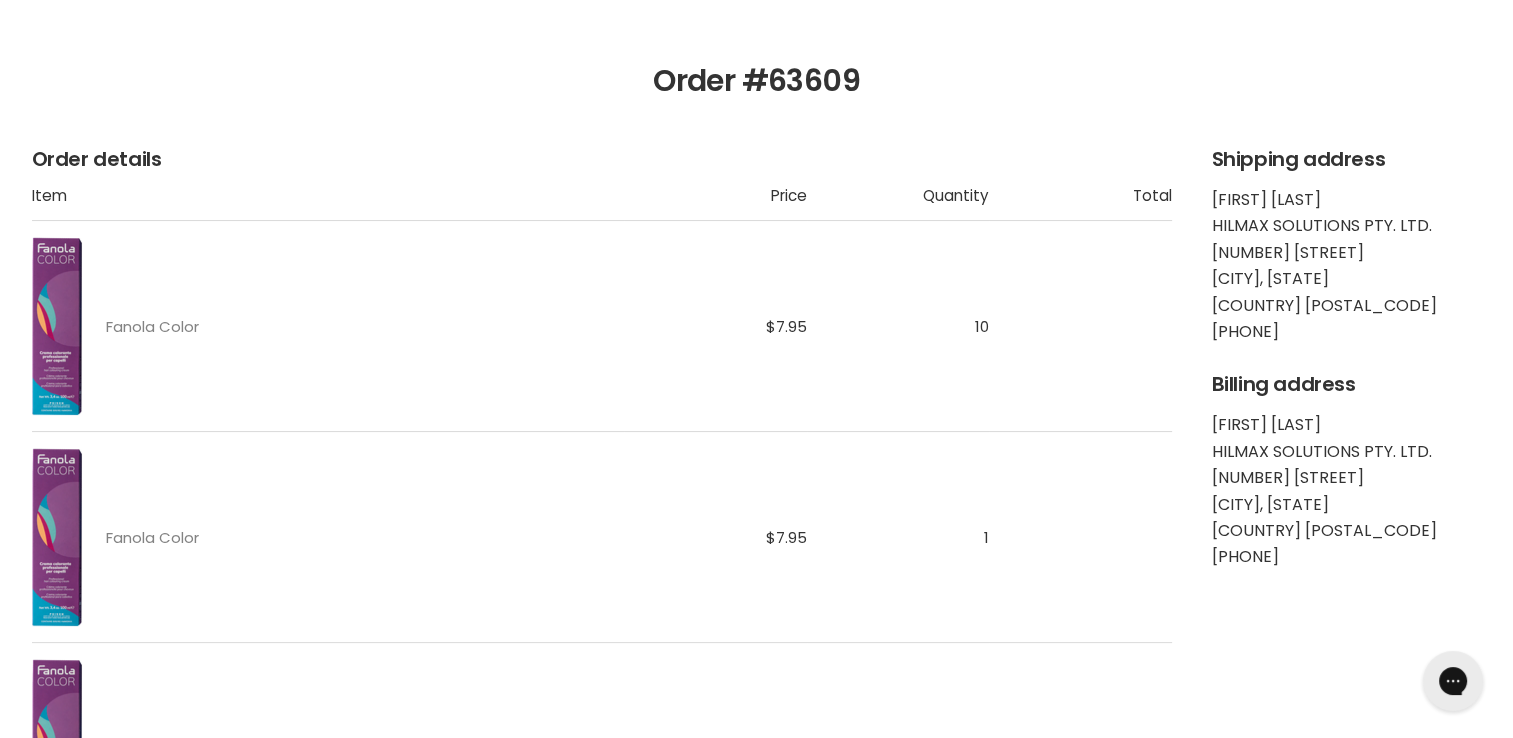 scroll, scrollTop: 0, scrollLeft: 0, axis: both 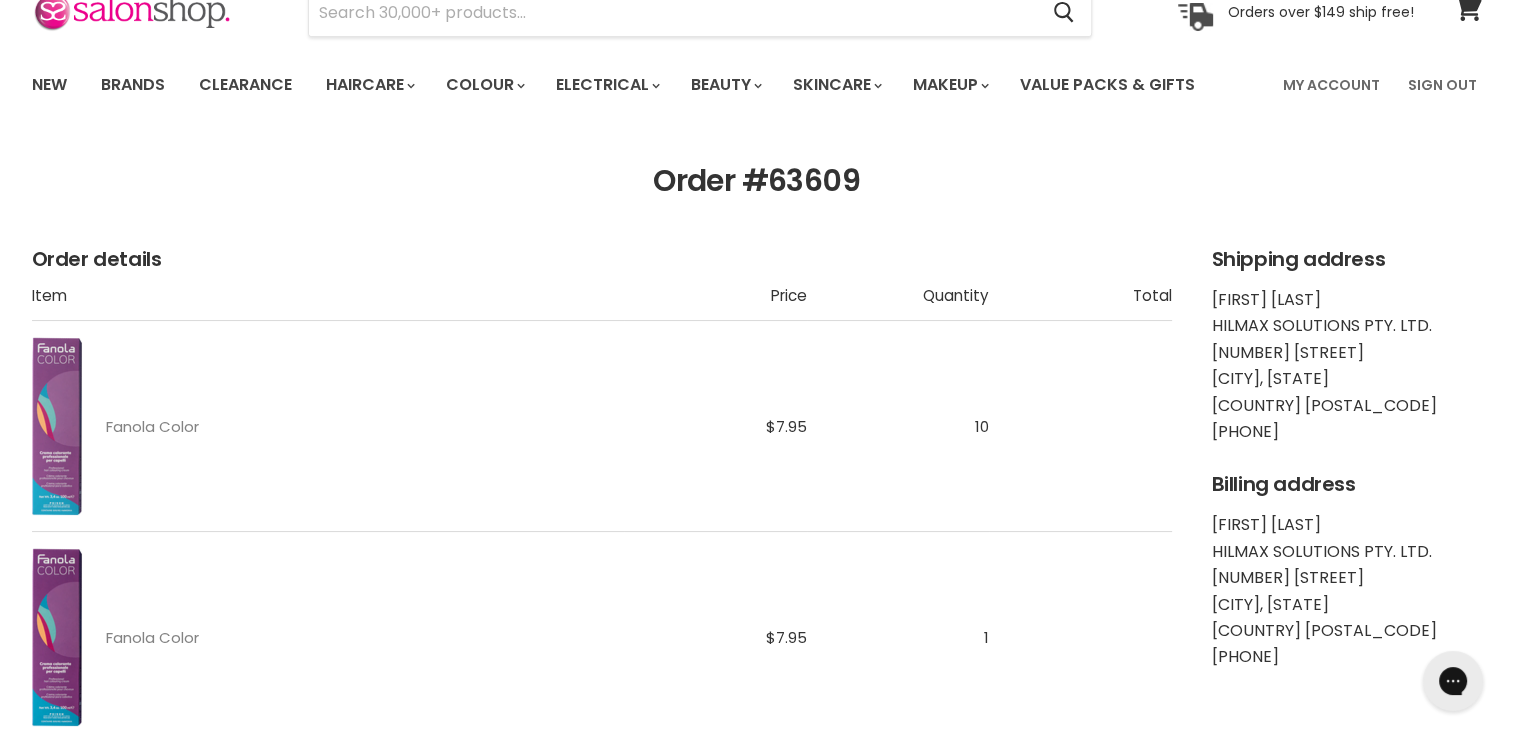 click at bounding box center (57, 426) 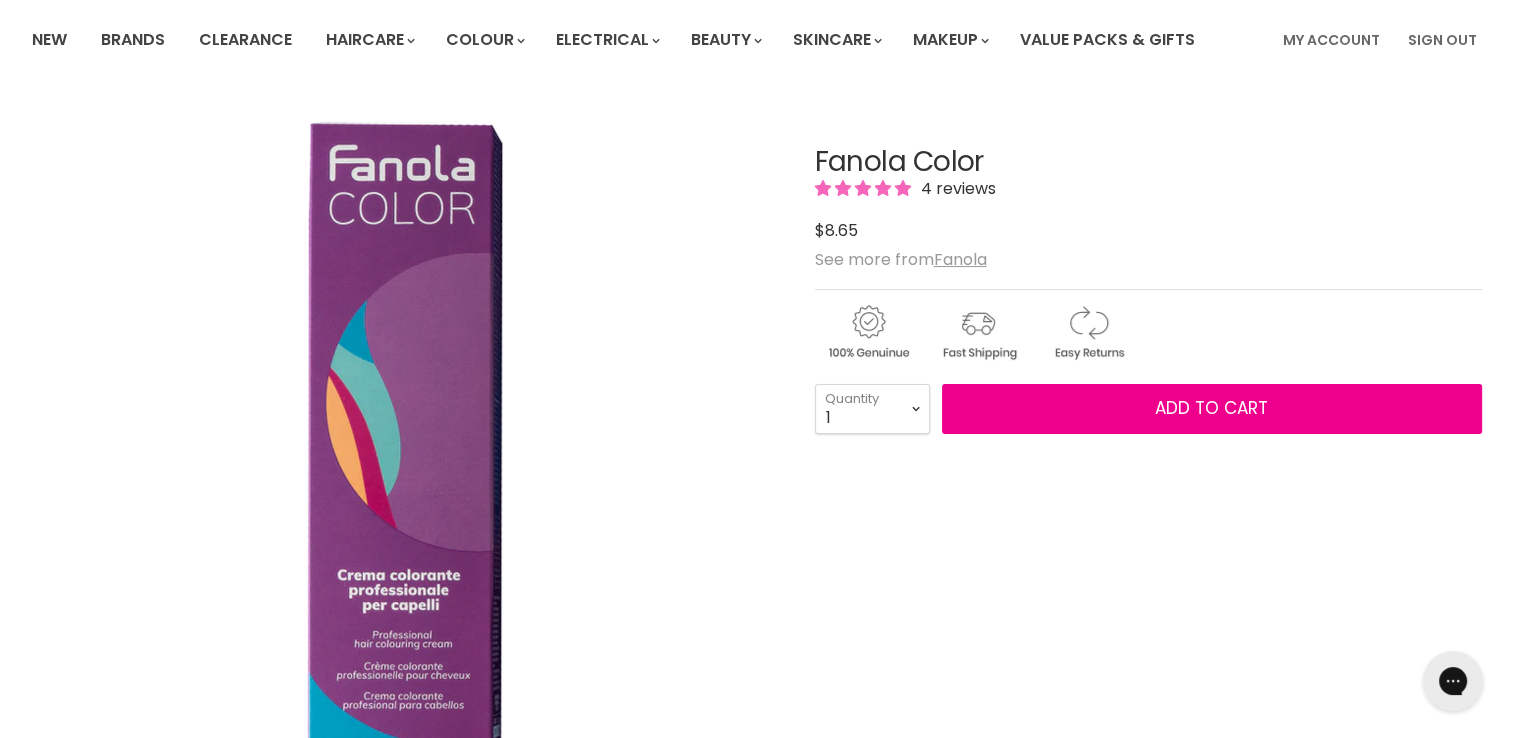scroll, scrollTop: 200, scrollLeft: 0, axis: vertical 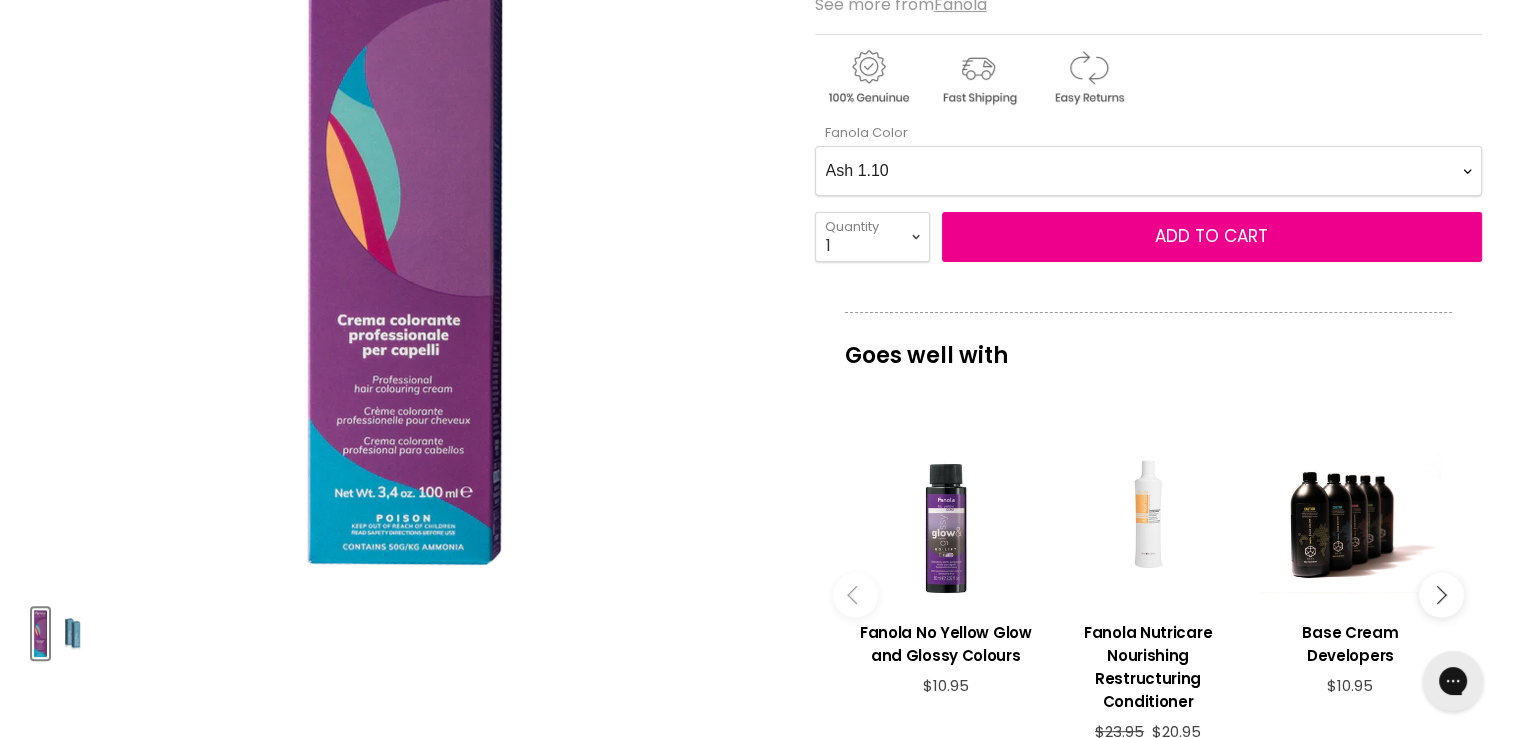 click on "Ash 1.10 Ash 5.1 Ash 6.1 Ash 7.1 Ash 8.1 Ash 9.1 Ash 10.1 Intense Ash 5.11 Intense Ash 6.11 Intense Ash 7.11 Intense Ash 8.11 Intense Ash 9.11 Intense Ash 10.11 Violet 5.2 Violet 6.2 Intense Violet 4.22 Intense Violet 5.22 Fantasy Violet 8.2F Fantasy Violet 9.2F Fantasy Violet 10.2F Beige 6.13 Beige 7.13 Beige 8.13 Beige 9.13 Beige 10.13 Brown 4.14 Brown 5.14 Brown 6.14 Brown 7.14 Brown 8.14 Brown 9.14 Brown 10.14 Chocolate 4.29 Chocolate 5.29 Chocolate 6.29 Chocolate 7.29 Golden 5.3 Golden 6.3 Golden 7.3 Golden 8.3 Golden 9.3 Golden 10.3 Golden Copper 6.34 Golden Copper 7.34 Golden Copper 8.34 Copper 5.4 Copper 6.4 Copper 7.4 Copper 8.4 Copper Golden 6.43 Copper Golden 7.43 Copper Golden 8.43 Intense Copper 6.44 Intense Copper 7.44 Intense Copper 8.44 Copper Red 5.46 Copper Red 6.46 Mahogany 4.5 Mahogany 5.5 Mahogany 6.5 Red 4.6 Red 5.6 Red 6.6 Red 7.6 Intense Red 4.66 Intense Red 5.66 Intense Red 6.66 Intense Red 7.66 Red Booster R.66 Natural 1.0 Natural 3.0 Natural 4.0 Natural 5.0 Natural 6.0 Natural 7.0" at bounding box center [1148, 171] 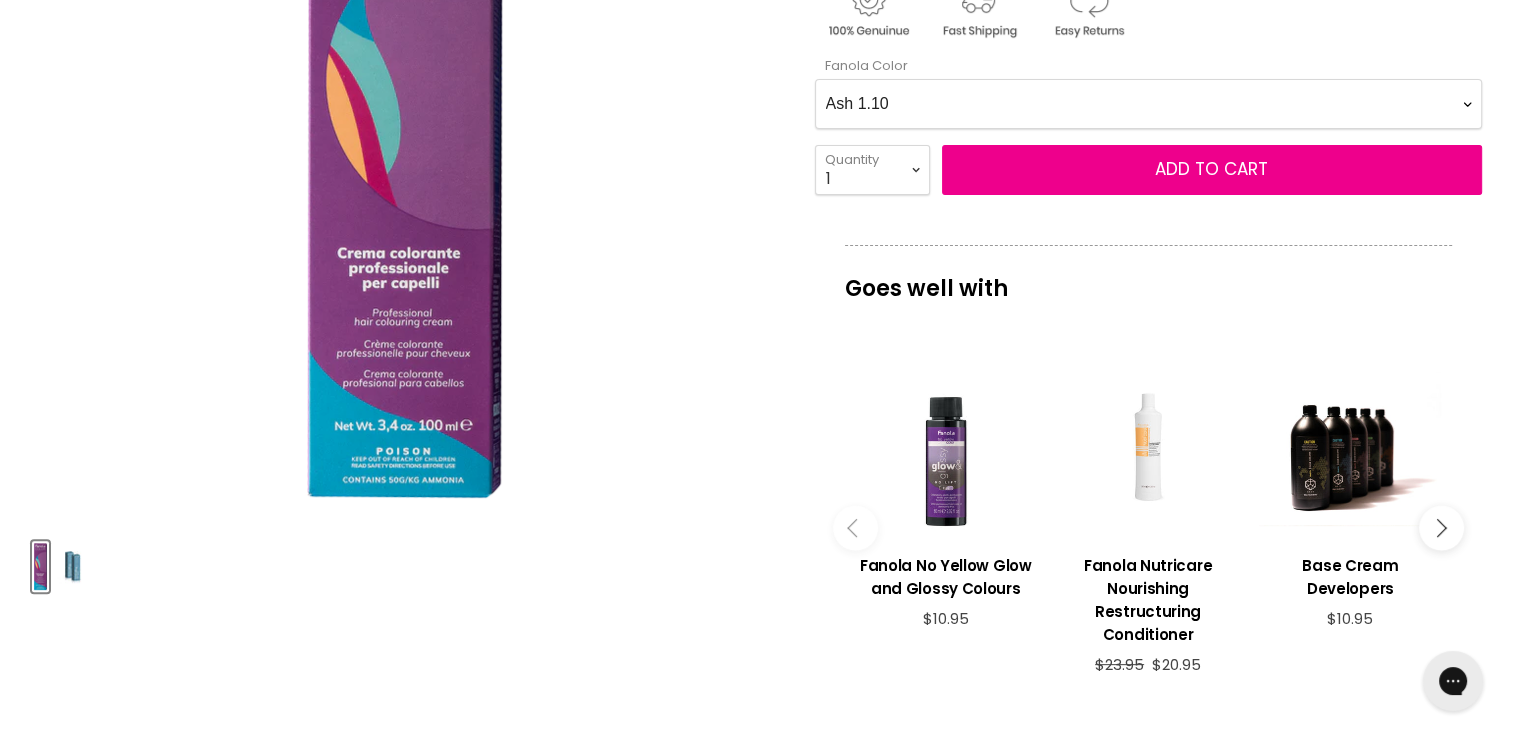scroll, scrollTop: 500, scrollLeft: 0, axis: vertical 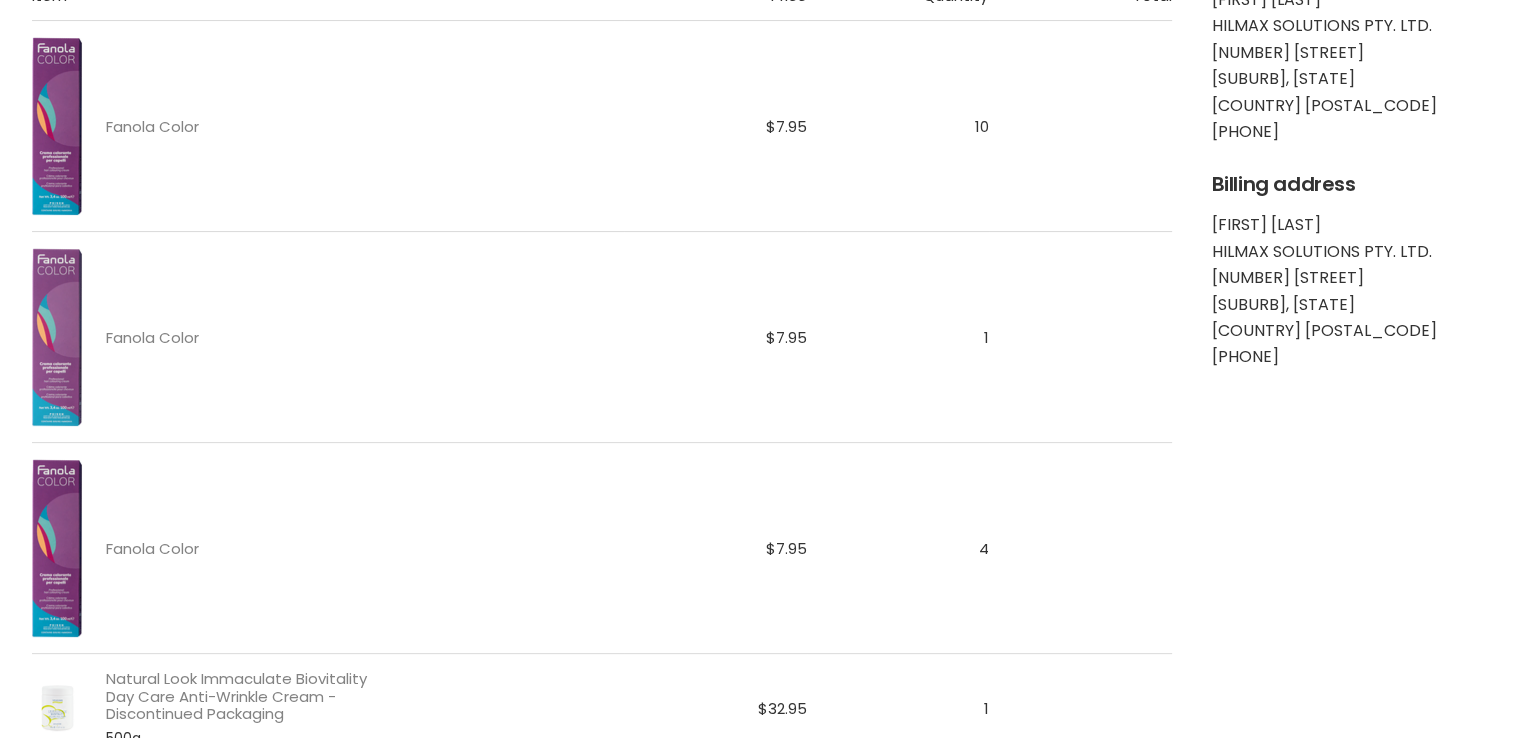 click at bounding box center (57, 337) 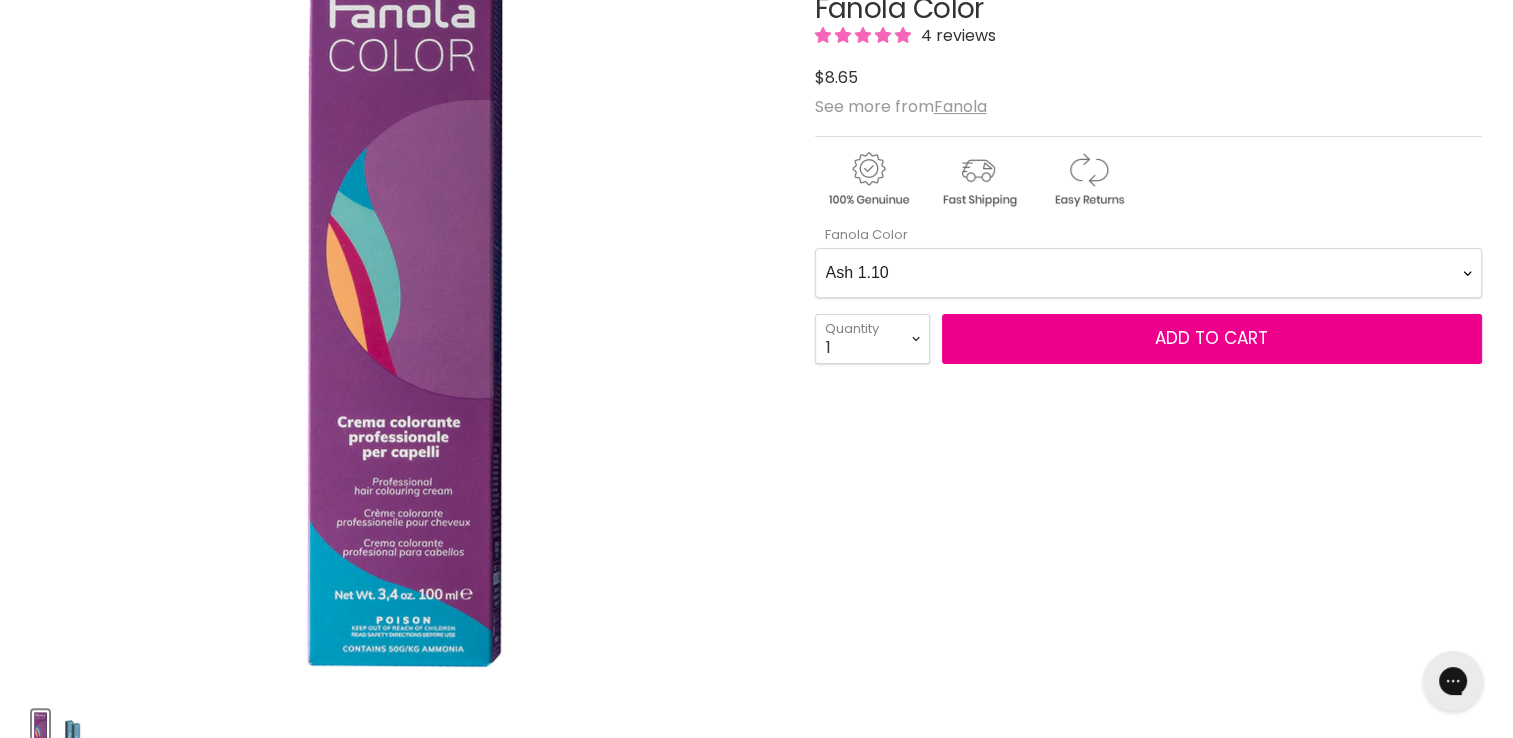 scroll, scrollTop: 0, scrollLeft: 0, axis: both 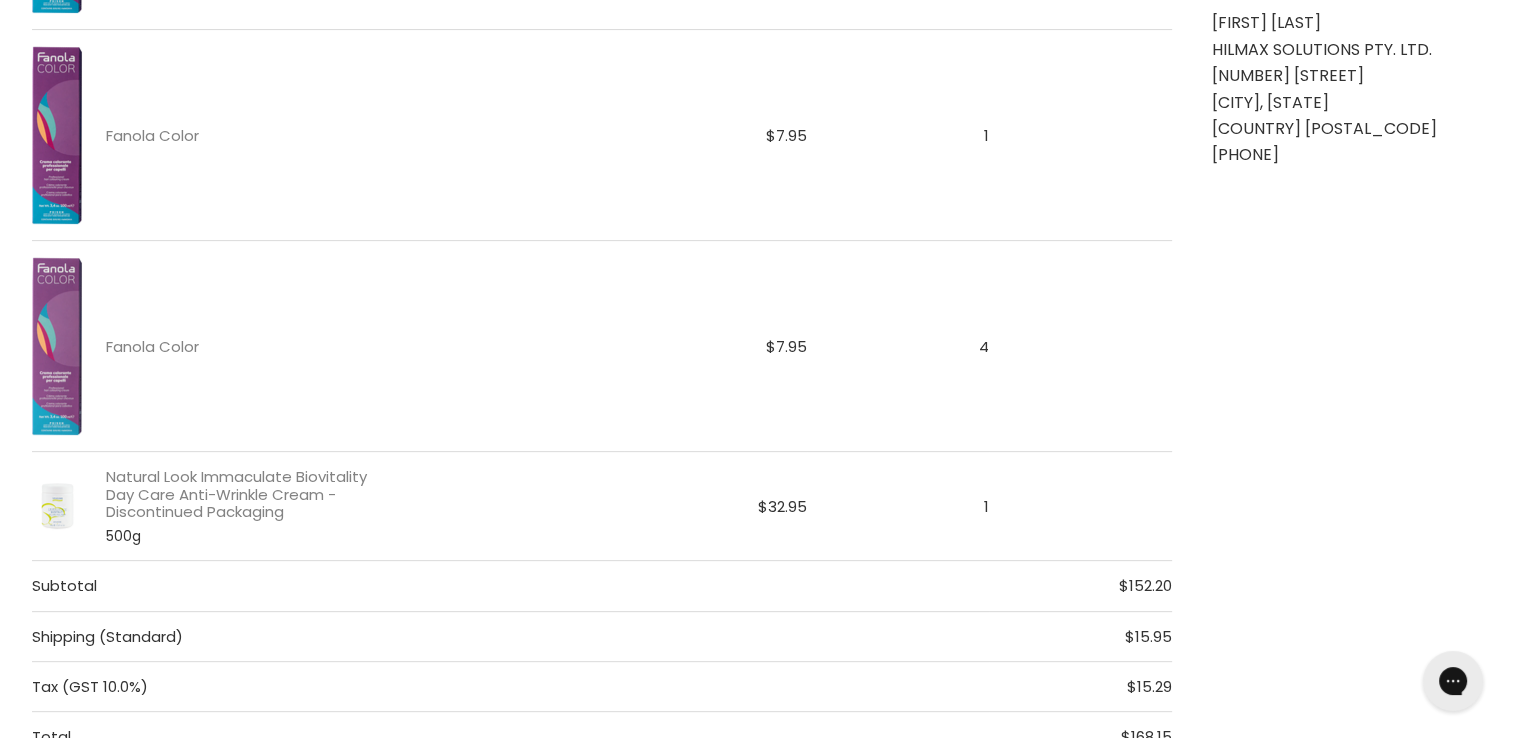 click at bounding box center (57, 346) 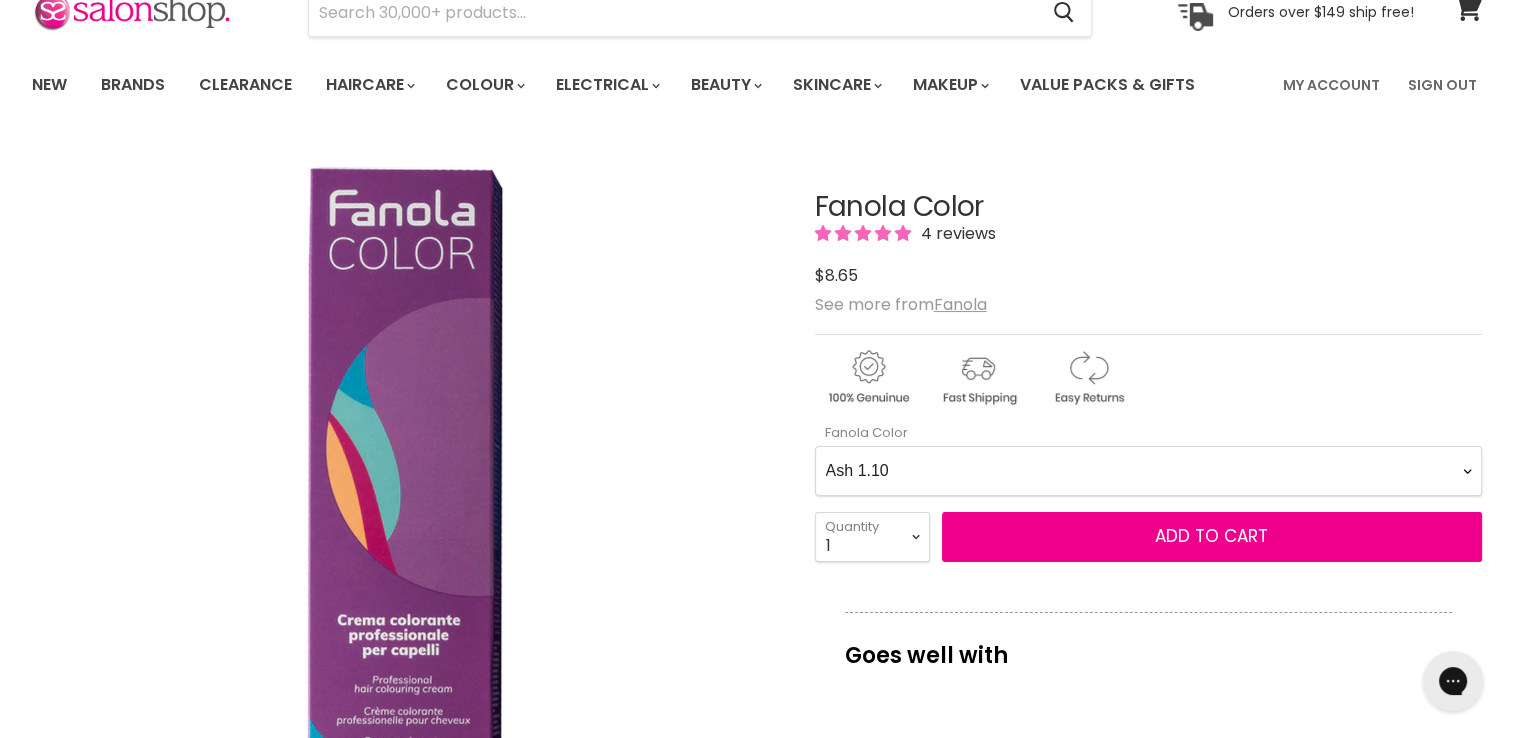 scroll, scrollTop: 0, scrollLeft: 0, axis: both 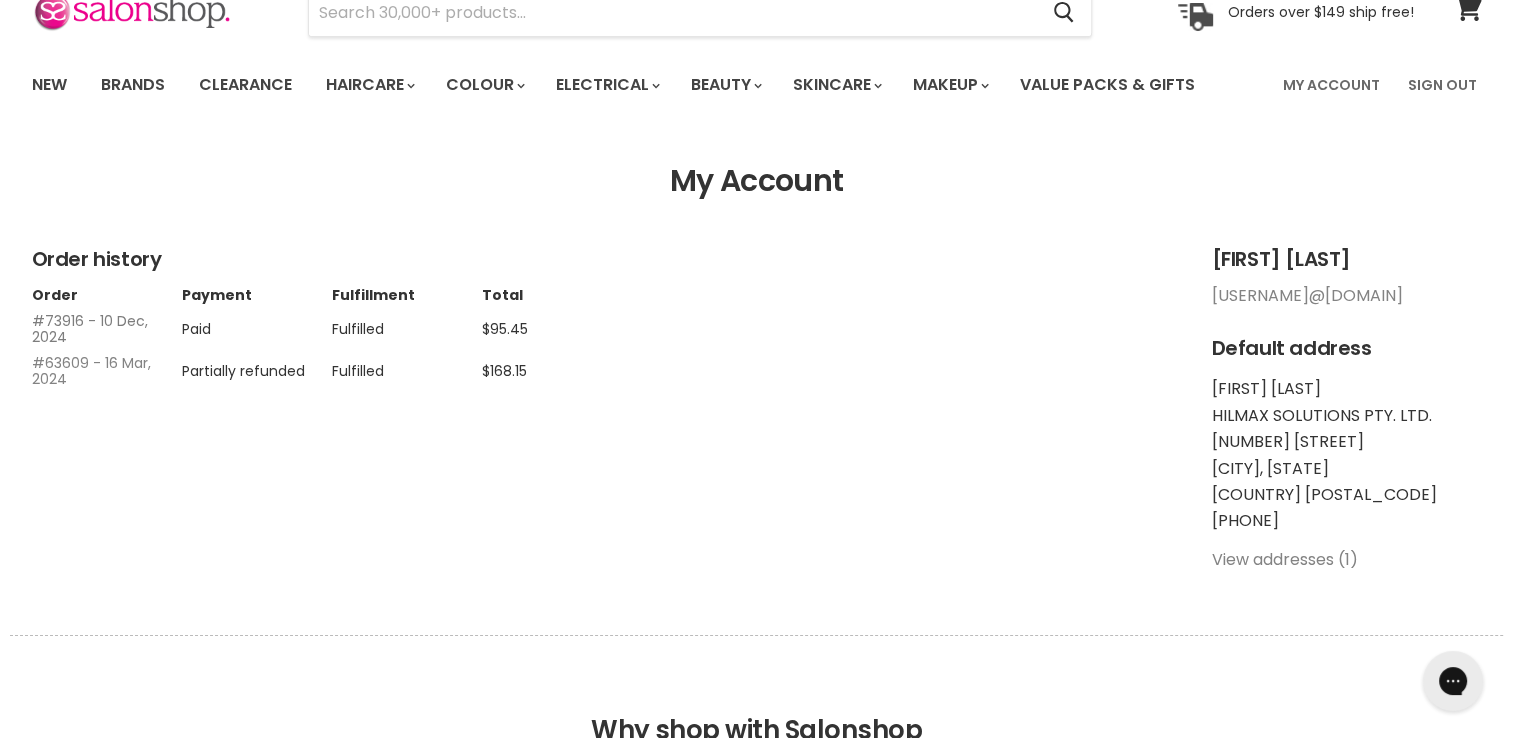 click on "#73916 - 10 Dec, 2024" at bounding box center [90, 329] 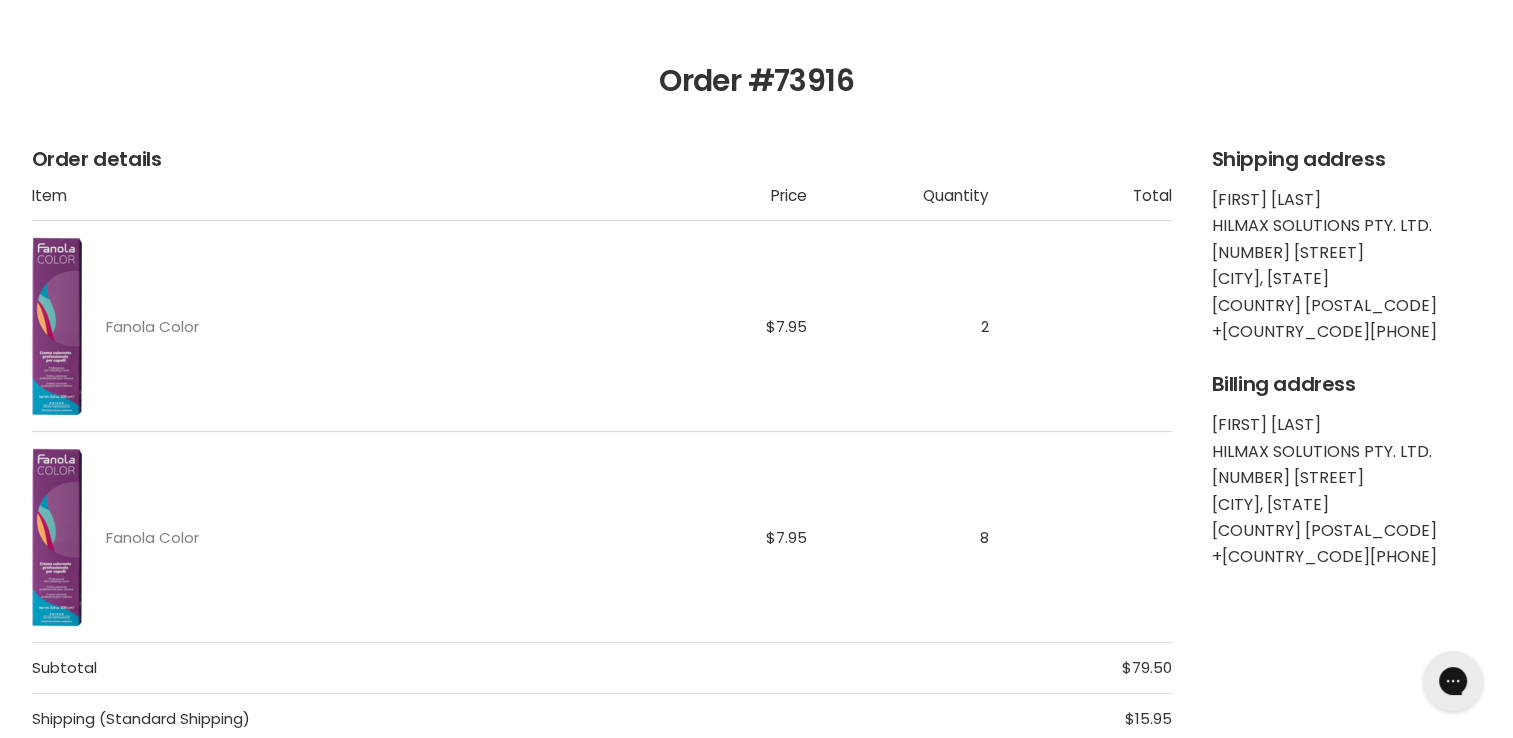 scroll, scrollTop: 0, scrollLeft: 0, axis: both 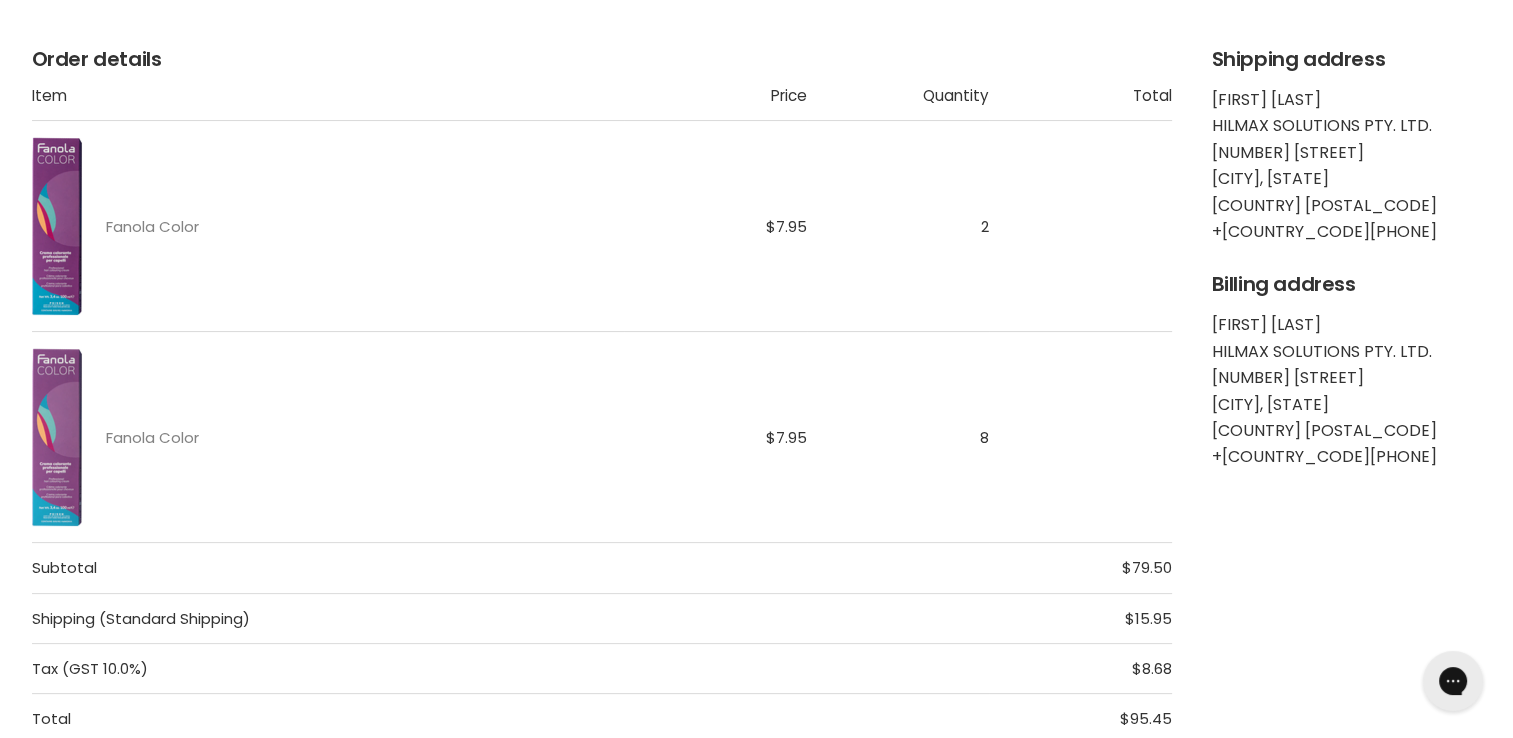 click at bounding box center (57, 437) 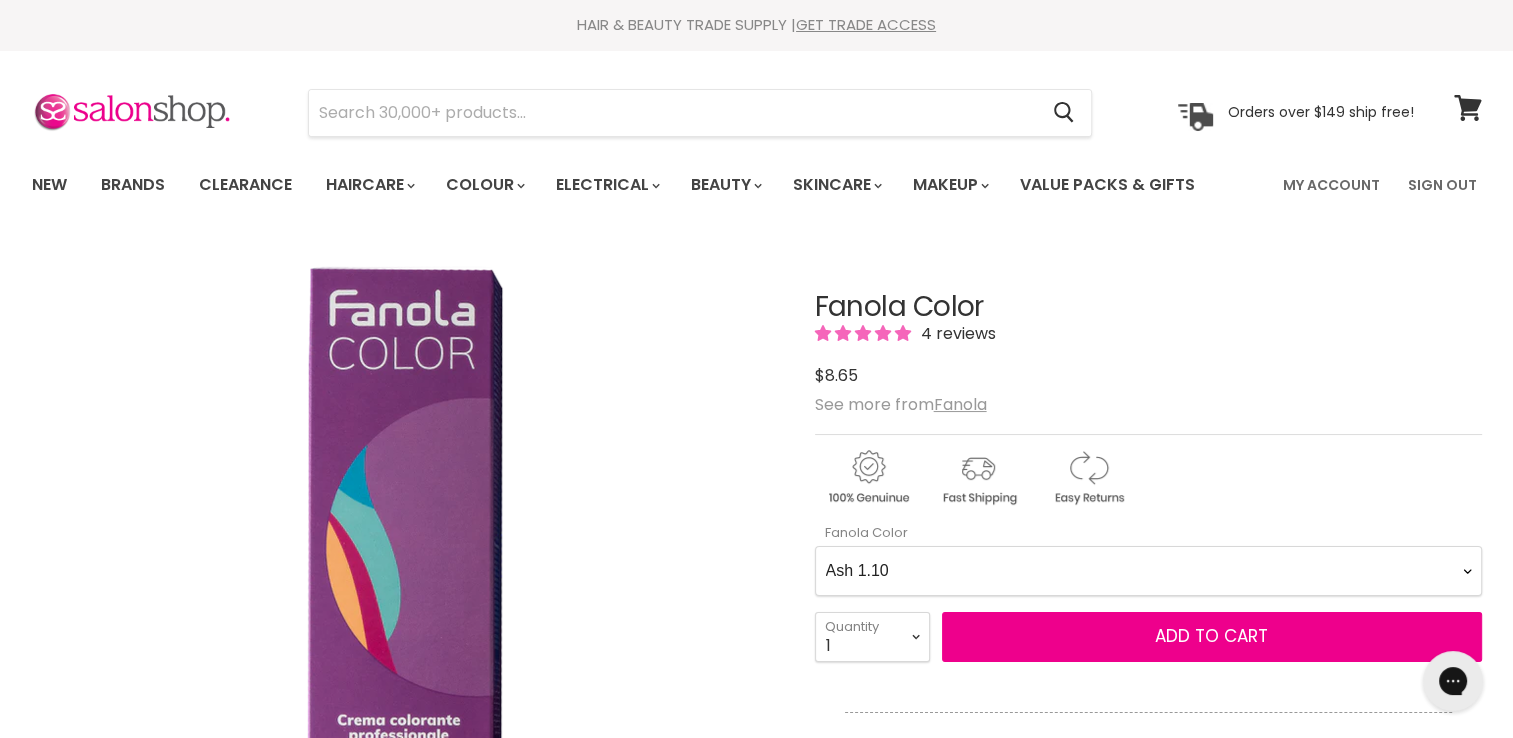 scroll, scrollTop: 0, scrollLeft: 0, axis: both 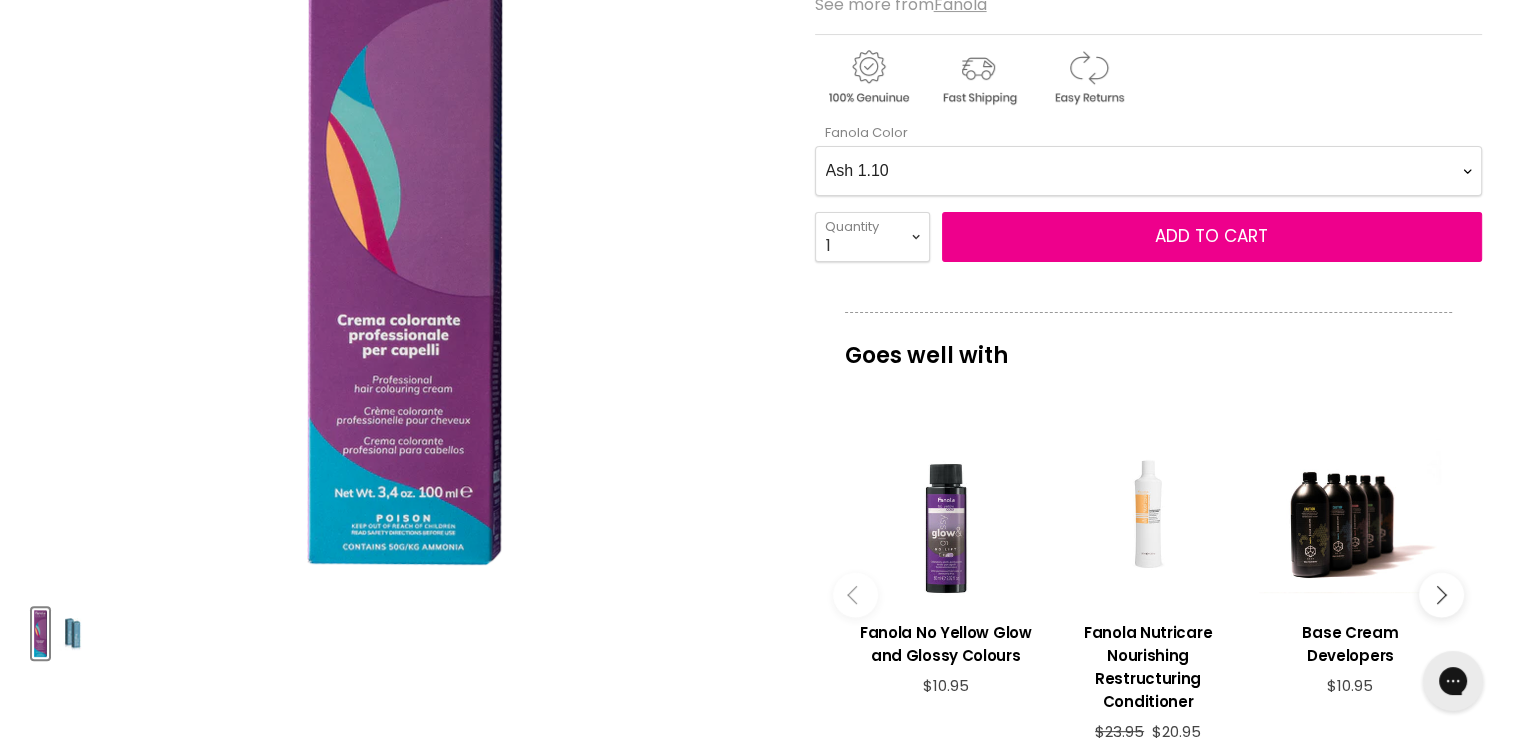 click on "Ash 1.10 Ash 5.1 Ash 6.1 Ash 7.1 Ash 8.1 Ash 9.1 Ash 10.1 Intense Ash 5.11 Intense Ash 6.11 Intense Ash 7.11 Intense Ash 8.11 Intense Ash 9.11 Intense Ash 10.11 Violet 5.2 Violet 6.2 Intense Violet 4.22 Intense Violet 5.22 Fantasy Violet 8.2F Fantasy Violet 9.2F Fantasy Violet 10.2F Beige 6.13 Beige 7.13 Beige 8.13 Beige 9.13 Beige 10.13 Brown 4.14 Brown 5.14 Brown 6.14 Brown 7.14 Brown 8.14 Brown 9.14 Brown 10.14 Chocolate 4.29 Chocolate 5.29 Chocolate 6.29 Chocolate 7.29 Golden 5.3 Golden 6.3 Golden 7.3 Golden 8.3 Golden 9.3 Golden 10.3 Golden Copper 6.34 Golden Copper 7.34 Golden Copper 8.34 Copper 5.4 Copper 6.4 Copper 7.4 Copper 8.4 Copper Golden 6.43 Copper Golden 7.43 Copper Golden 8.43 Intense Copper 6.44 Intense Copper 7.44 Intense Copper 8.44 Copper Red 5.46 Copper Red 6.46 Mahogany 4.5 Mahogany 5.5 Mahogany 6.5 Red 4.6 Red 5.6 Red 6.6 Red 7.6 Intense Red 4.66 Intense Red 5.66 Intense Red 6.66 Intense Red 7.66 Red Booster R.66 Natural 1.0 Natural 3.0 Natural 4.0 Natural 5.0 Natural 6.0 Natural 7.0" at bounding box center (1148, 171) 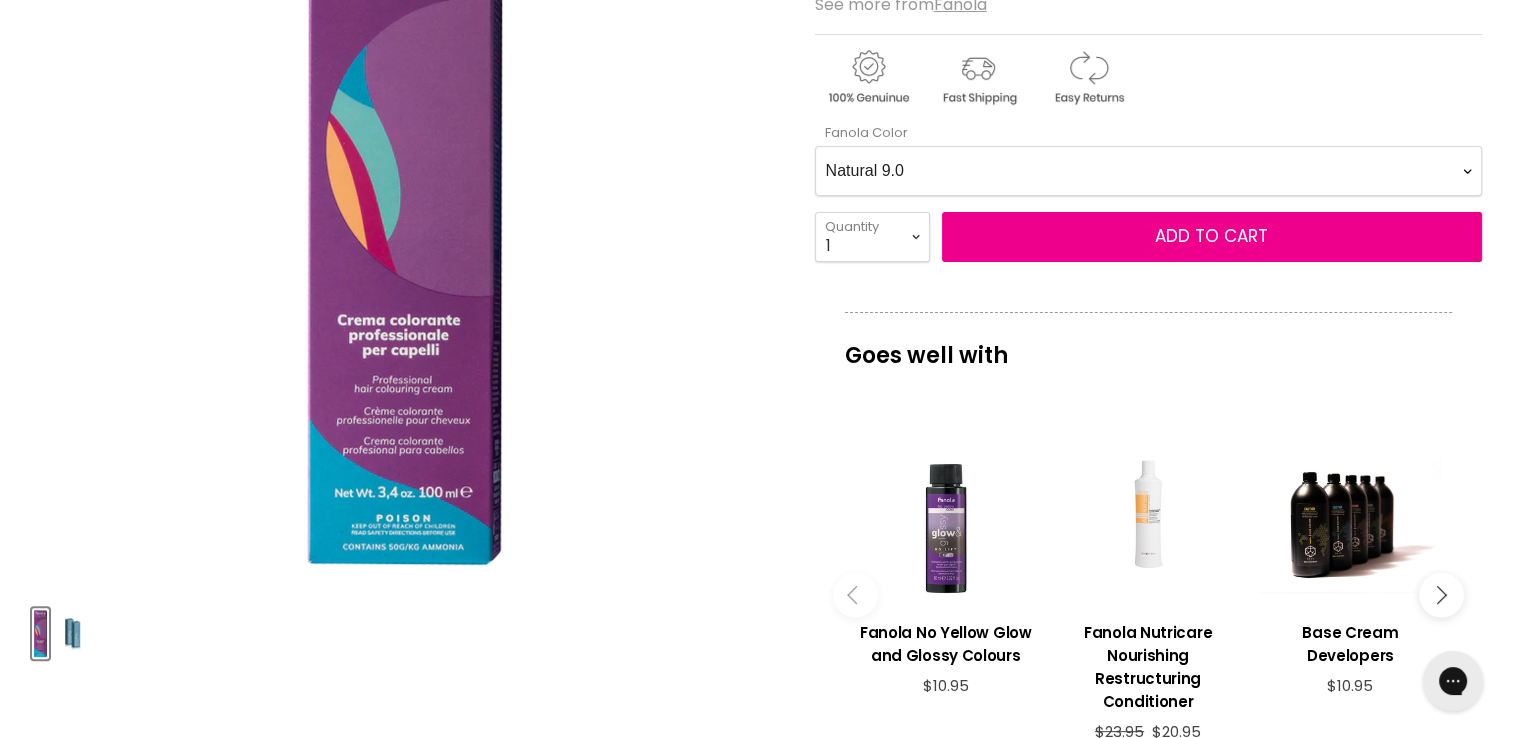 click on "Ash 1.10 Ash 5.1 Ash 6.1 Ash 7.1 Ash 8.1 Ash 9.1 Ash 10.1 Intense Ash 5.11 Intense Ash 6.11 Intense Ash 7.11 Intense Ash 8.11 Intense Ash 9.11 Intense Ash 10.11 Violet 5.2 Violet 6.2 Intense Violet 4.22 Intense Violet 5.22 Fantasy Violet 8.2F Fantasy Violet 9.2F Fantasy Violet 10.2F Beige 6.13 Beige 7.13 Beige 8.13 Beige 9.13 Beige 10.13 Brown 4.14 Brown 5.14 Brown 6.14 Brown 7.14 Brown 8.14 Brown 9.14 Brown 10.14 Chocolate 4.29 Chocolate 5.29 Chocolate 6.29 Chocolate 7.29 Golden 5.3 Golden 6.3 Golden 7.3 Golden 8.3 Golden 9.3 Golden 10.3 Golden Copper 6.34 Golden Copper 7.34 Golden Copper 8.34 Copper 5.4 Copper 6.4 Copper 7.4 Copper 8.4 Copper Golden 6.43 Copper Golden 7.43 Copper Golden 8.43 Intense Copper 6.44 Intense Copper 7.44 Intense Copper 8.44 Copper Red 5.46 Copper Red 6.46 Mahogany 4.5 Mahogany 5.5 Mahogany 6.5 Red 4.6 Red 5.6 Red 6.6 Red 7.6 Intense Red 4.66 Intense Red 5.66 Intense Red 6.66 Intense Red 7.66 Red Booster R.66 Natural 1.0 Natural 3.0 Natural 4.0 Natural 5.0 Natural 6.0 Natural 7.0" at bounding box center [1148, 171] 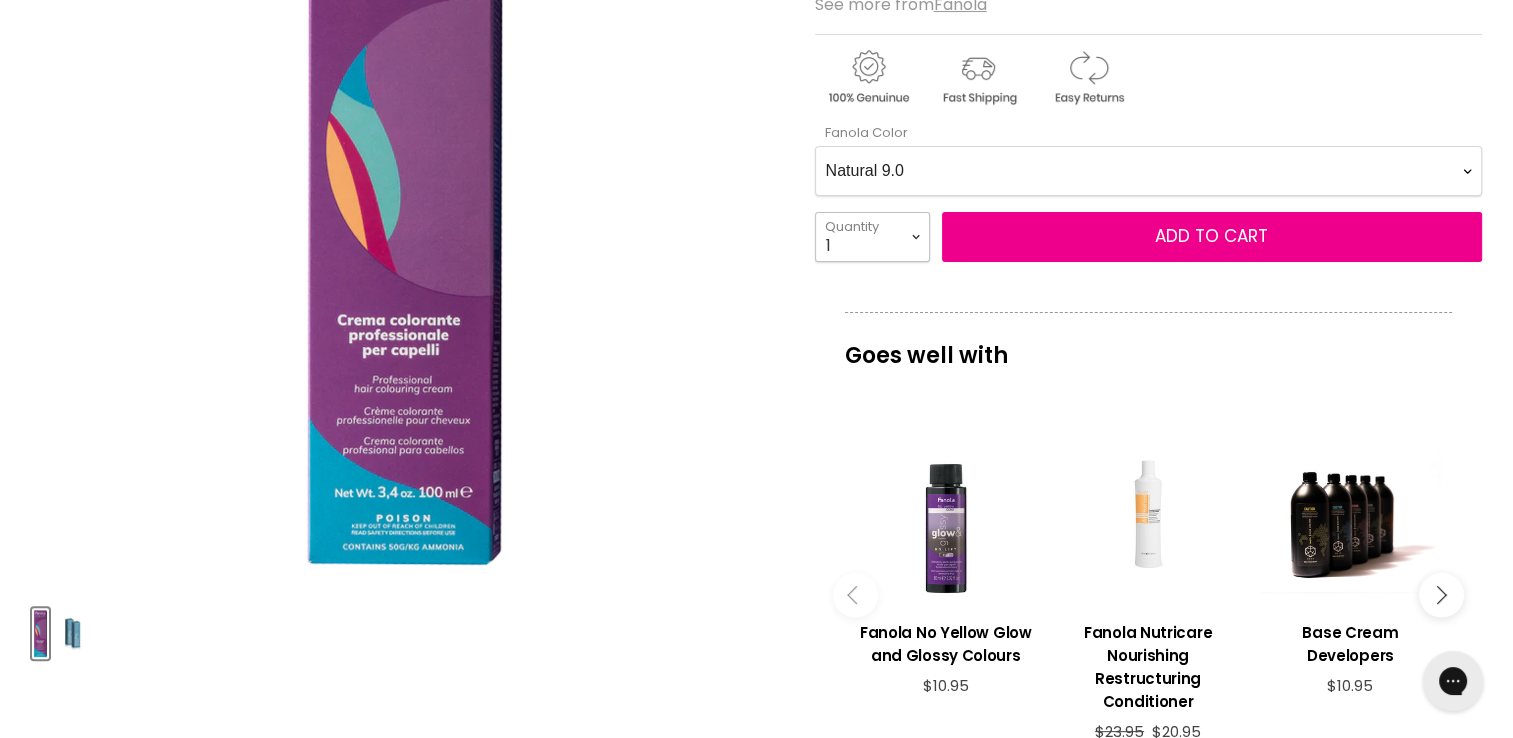 click on "1
2
3
4
5
6
7
8
9
10+" at bounding box center [872, 237] 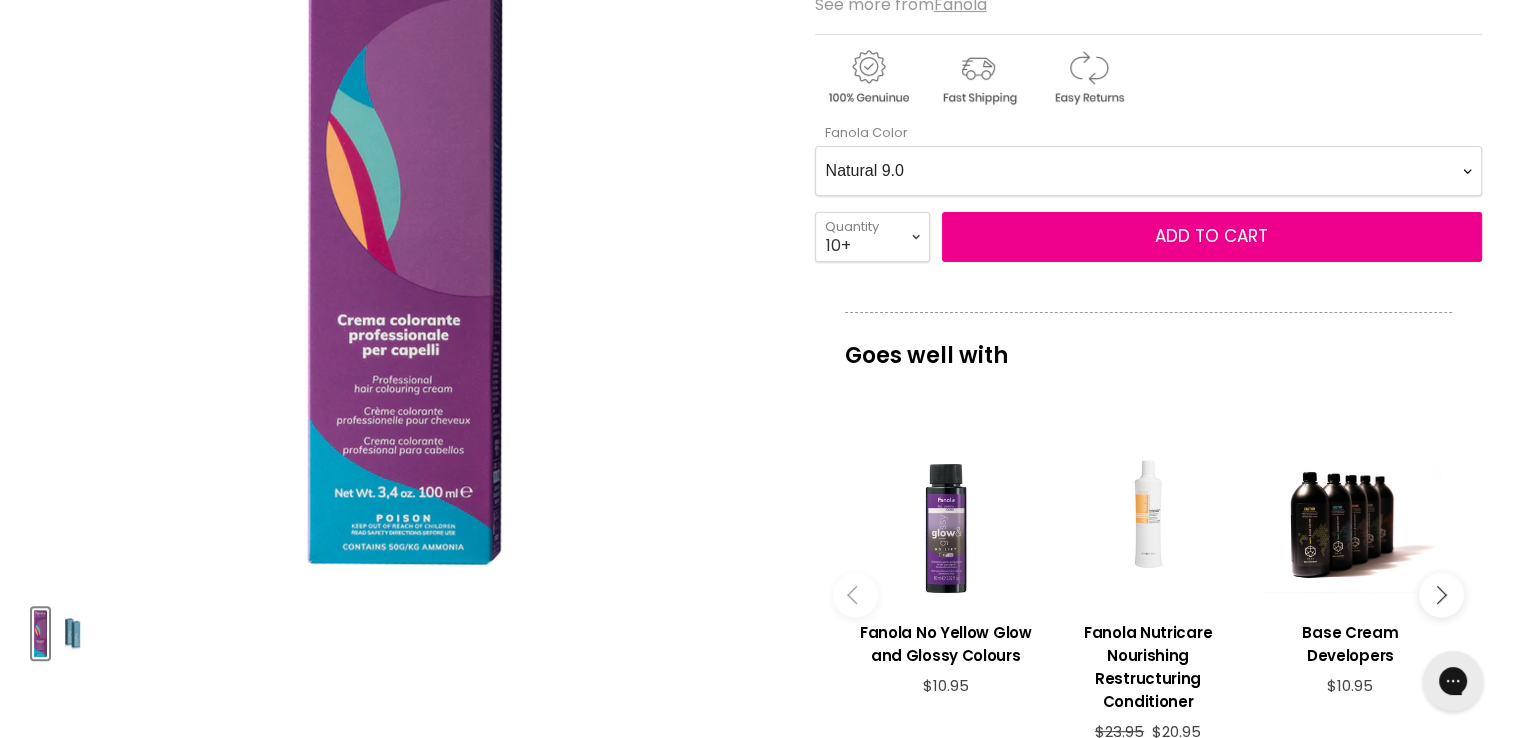 click on "1
2
3
4
5
6
7
8
9
10+" at bounding box center [872, 237] 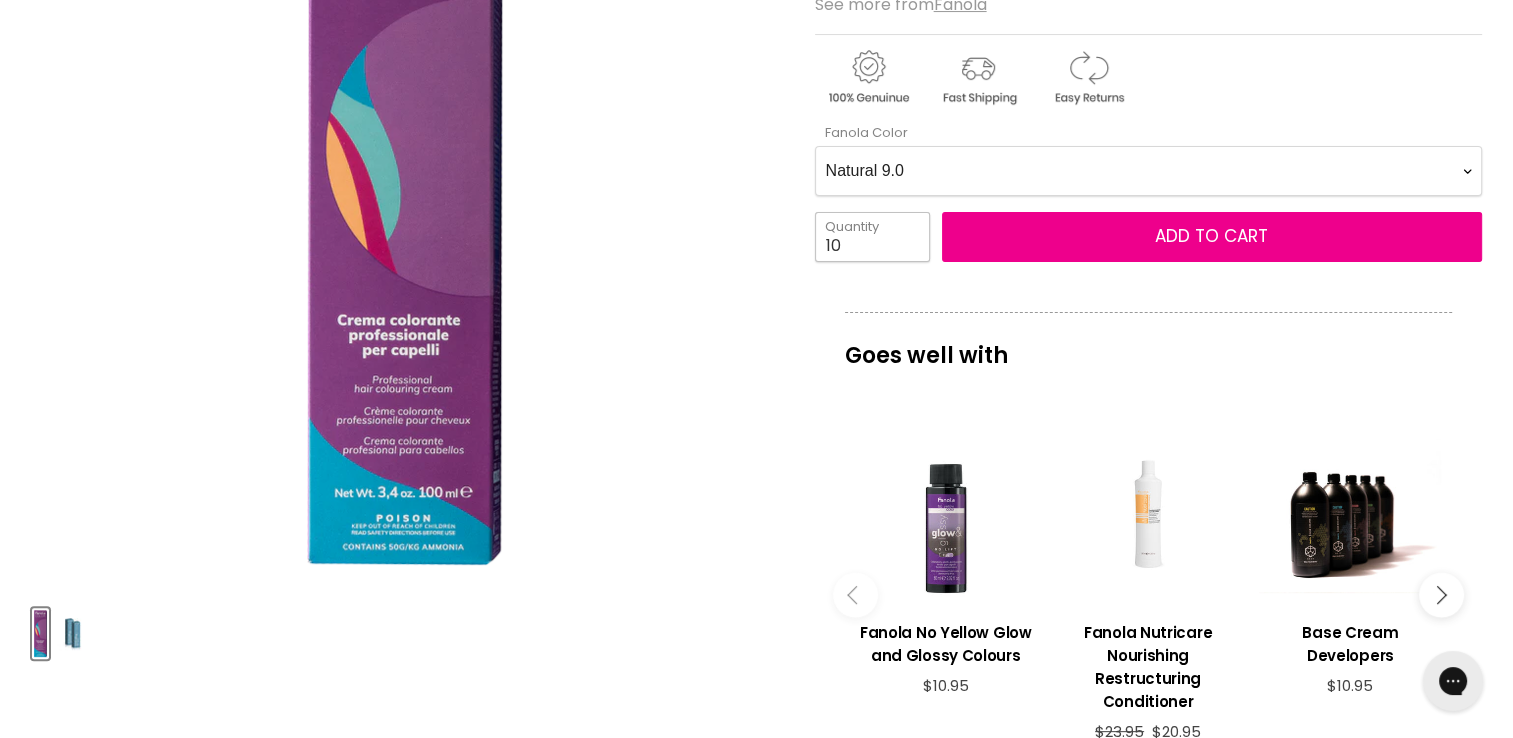 click on "10" at bounding box center (872, 237) 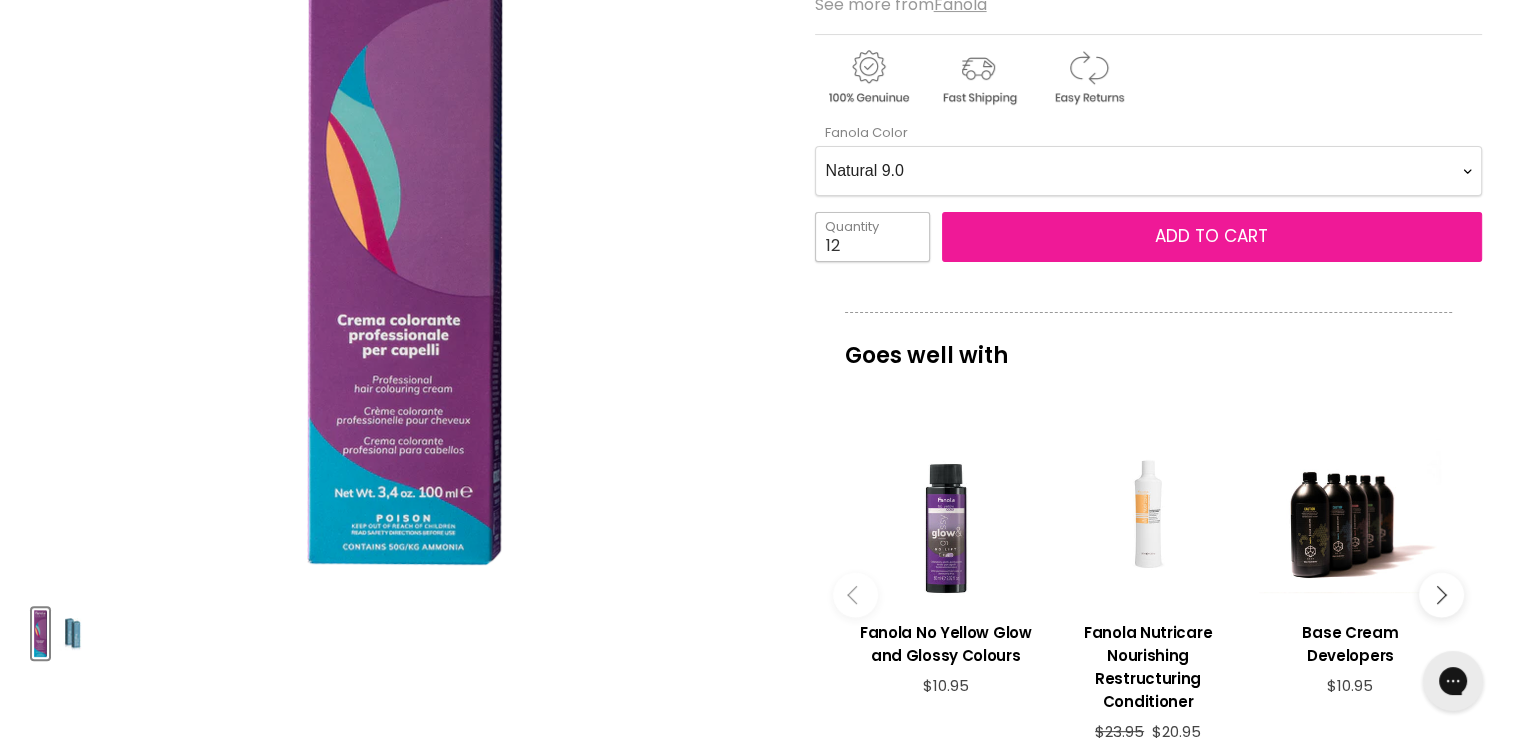 type on "12" 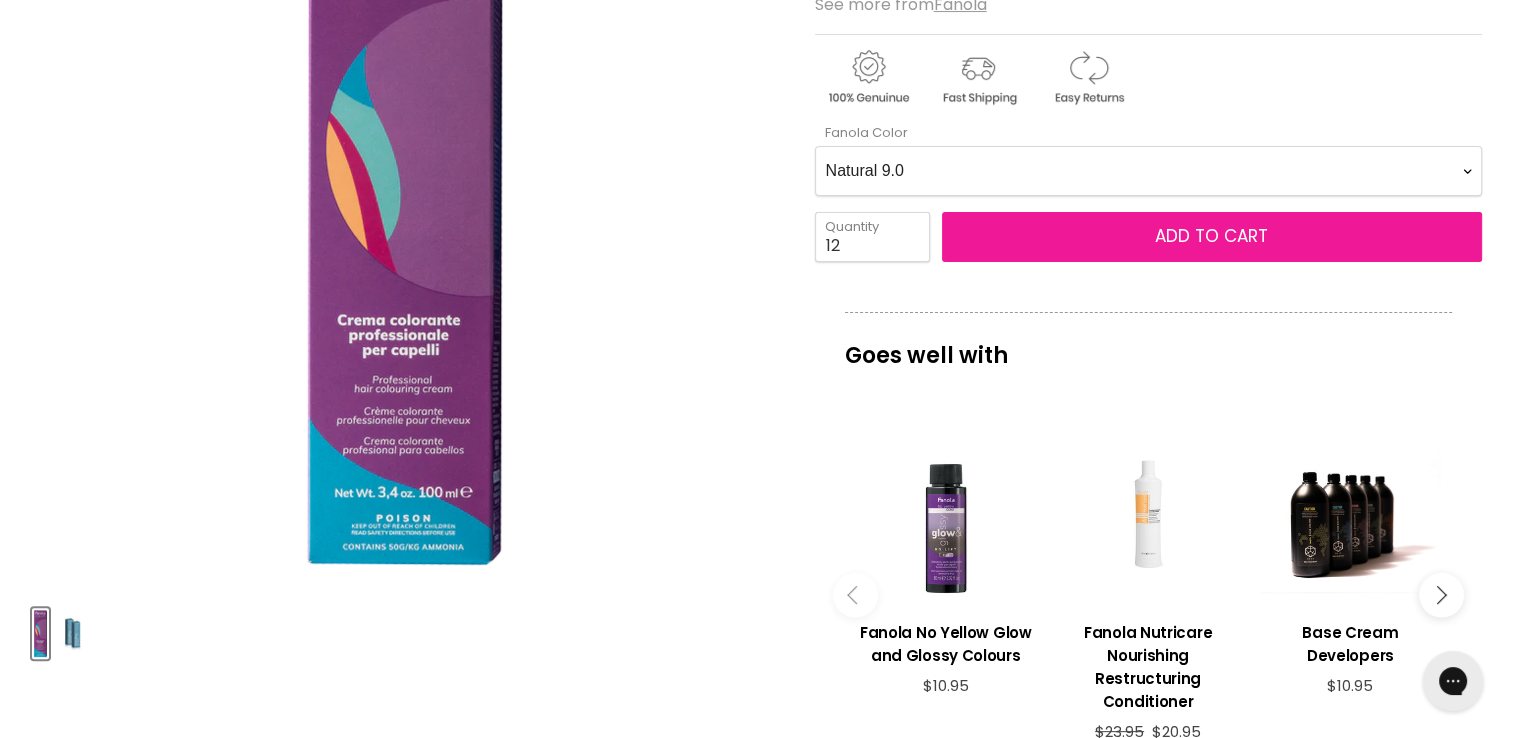 click on "Add to cart" at bounding box center [1212, 237] 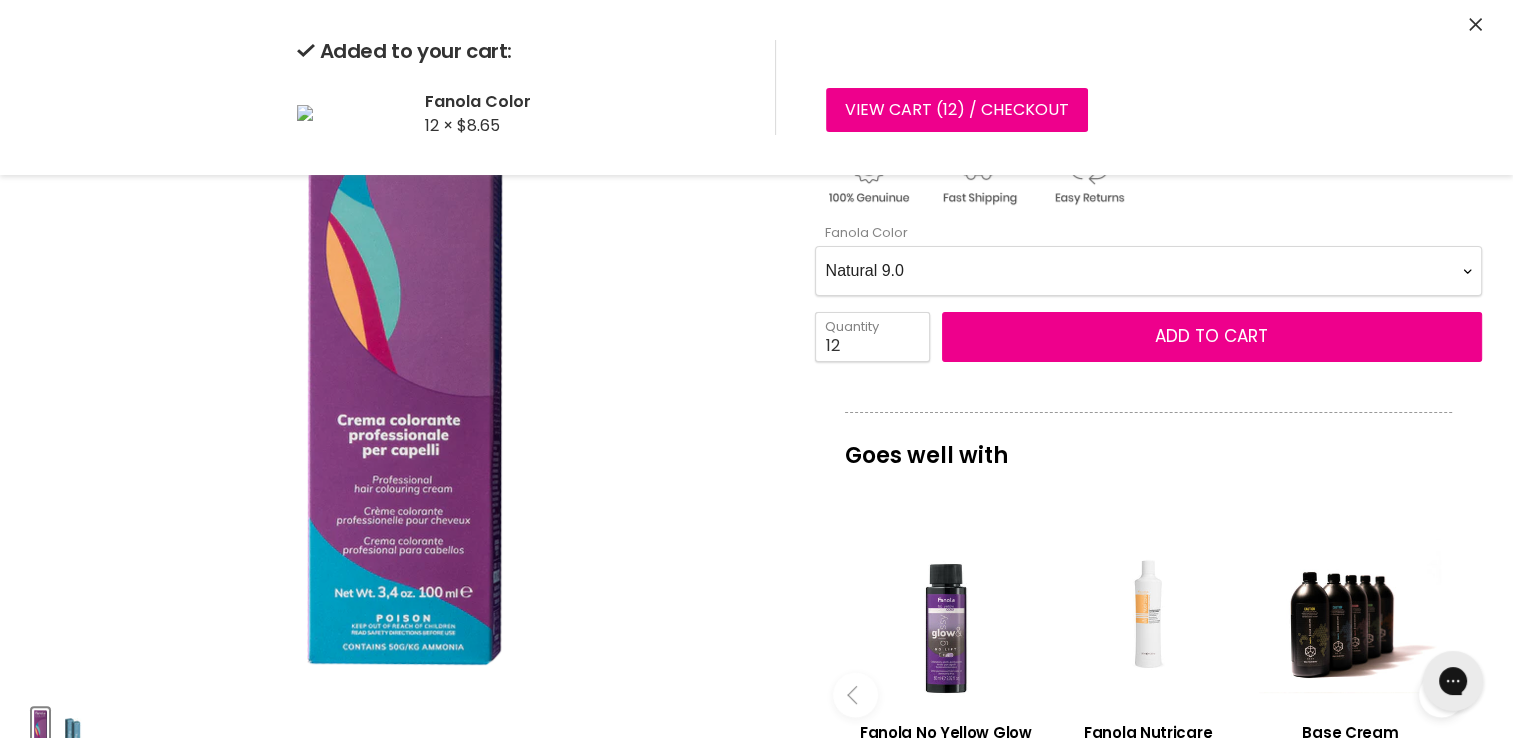 scroll, scrollTop: 200, scrollLeft: 0, axis: vertical 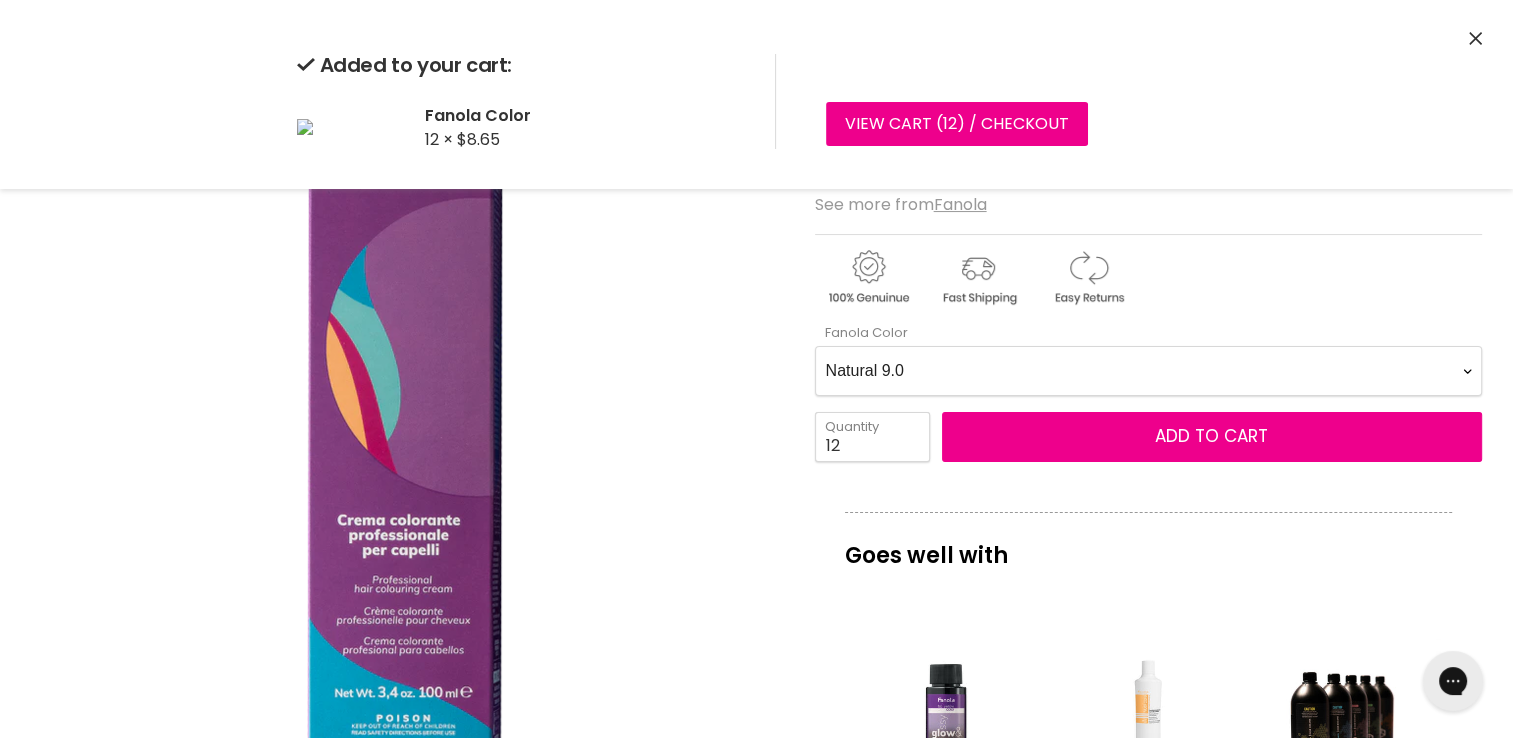 click on "Ash 1.10 Ash 5.1 Ash 6.1 Ash 7.1 Ash 8.1 Ash 9.1 Ash 10.1 Intense Ash 5.11 Intense Ash 6.11 Intense Ash 7.11 Intense Ash 8.11 Intense Ash 9.11 Intense Ash 10.11 Violet 5.2 Violet 6.2 Intense Violet 4.22 Intense Violet 5.22 Fantasy Violet 8.2F Fantasy Violet 9.2F Fantasy Violet 10.2F Beige 6.13 Beige 7.13 Beige 8.13 Beige 9.13 Beige 10.13 Brown 4.14 Brown 5.14 Brown 6.14 Brown 7.14 Brown 8.14 Brown 9.14 Brown 10.14 Chocolate 4.29 Chocolate 5.29 Chocolate 6.29 Chocolate 7.29 Golden 5.3 Golden 6.3 Golden 7.3 Golden 8.3 Golden 9.3 Golden 10.3 Golden Copper 6.34 Golden Copper 7.34 Golden Copper 8.34 Copper 5.4 Copper 6.4 Copper 7.4 Copper 8.4 Copper Golden 6.43 Copper Golden 7.43 Copper Golden 8.43 Intense Copper 6.44 Intense Copper 7.44 Intense Copper 8.44 Copper Red 5.46 Copper Red 6.46 Mahogany 4.5 Mahogany 5.5 Mahogany 6.5 Red 4.6 Red 5.6 Red 6.6 Red 7.6 Intense Red 4.66 Intense Red 5.66 Intense Red 6.66 Intense Red 7.66 Red Booster R.66 Natural 1.0 Natural 3.0 Natural 4.0 Natural 5.0 Natural 6.0 Natural 7.0" at bounding box center (1148, 371) 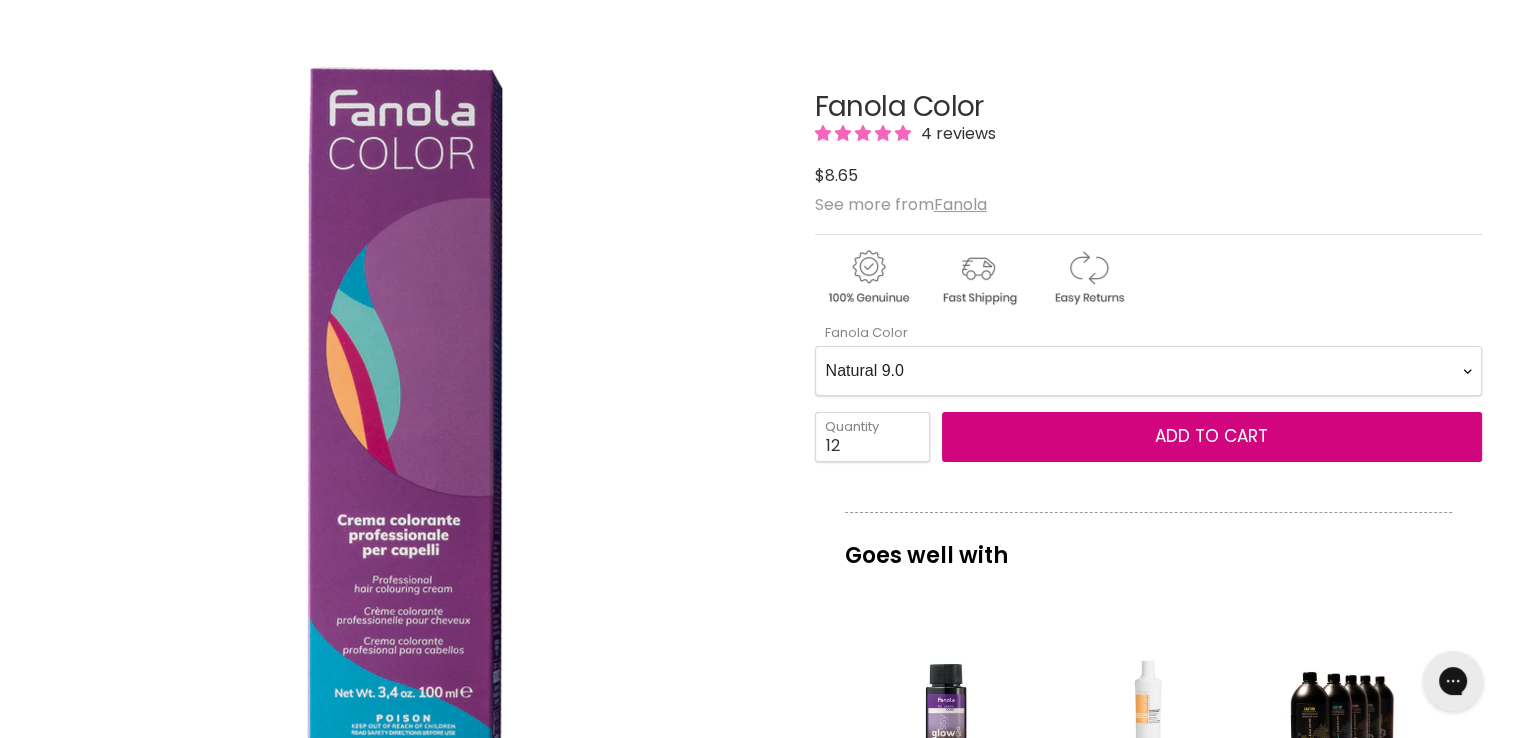 select on "Natural 6.0" 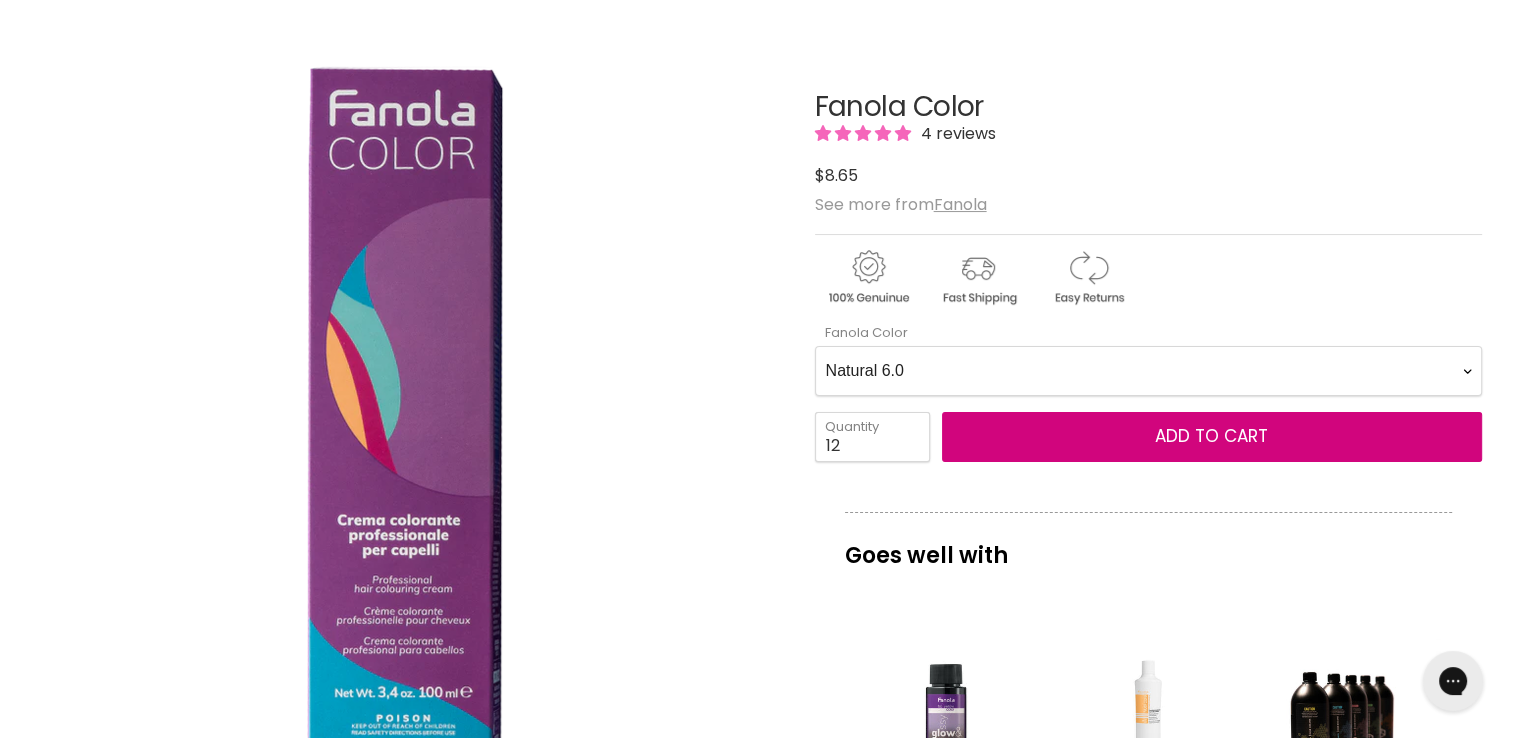 click on "Ash 1.10 Ash 5.1 Ash 6.1 Ash 7.1 Ash 8.1 Ash 9.1 Ash 10.1 Intense Ash 5.11 Intense Ash 6.11 Intense Ash 7.11 Intense Ash 8.11 Intense Ash 9.11 Intense Ash 10.11 Violet 5.2 Violet 6.2 Intense Violet 4.22 Intense Violet 5.22 Fantasy Violet 8.2F Fantasy Violet 9.2F Fantasy Violet 10.2F Beige 6.13 Beige 7.13 Beige 8.13 Beige 9.13 Beige 10.13 Brown 4.14 Brown 5.14 Brown 6.14 Brown 7.14 Brown 8.14 Brown 9.14 Brown 10.14 Chocolate 4.29 Chocolate 5.29 Chocolate 6.29 Chocolate 7.29 Golden 5.3 Golden 6.3 Golden 7.3 Golden 8.3 Golden 9.3 Golden 10.3 Golden Copper 6.34 Golden Copper 7.34 Golden Copper 8.34 Copper 5.4 Copper 6.4 Copper 7.4 Copper 8.4 Copper Golden 6.43 Copper Golden 7.43 Copper Golden 8.43 Intense Copper 6.44 Intense Copper 7.44 Intense Copper 8.44 Copper Red 5.46 Copper Red 6.46 Mahogany 4.5 Mahogany 5.5 Mahogany 6.5 Red 4.6 Red 5.6 Red 6.6 Red 7.6 Intense Red 4.66 Intense Red 5.66 Intense Red 6.66 Intense Red 7.66 Red Booster R.66 Natural 1.0 Natural 3.0 Natural 4.0 Natural 5.0 Natural 6.0 Natural 7.0" at bounding box center (1148, 371) 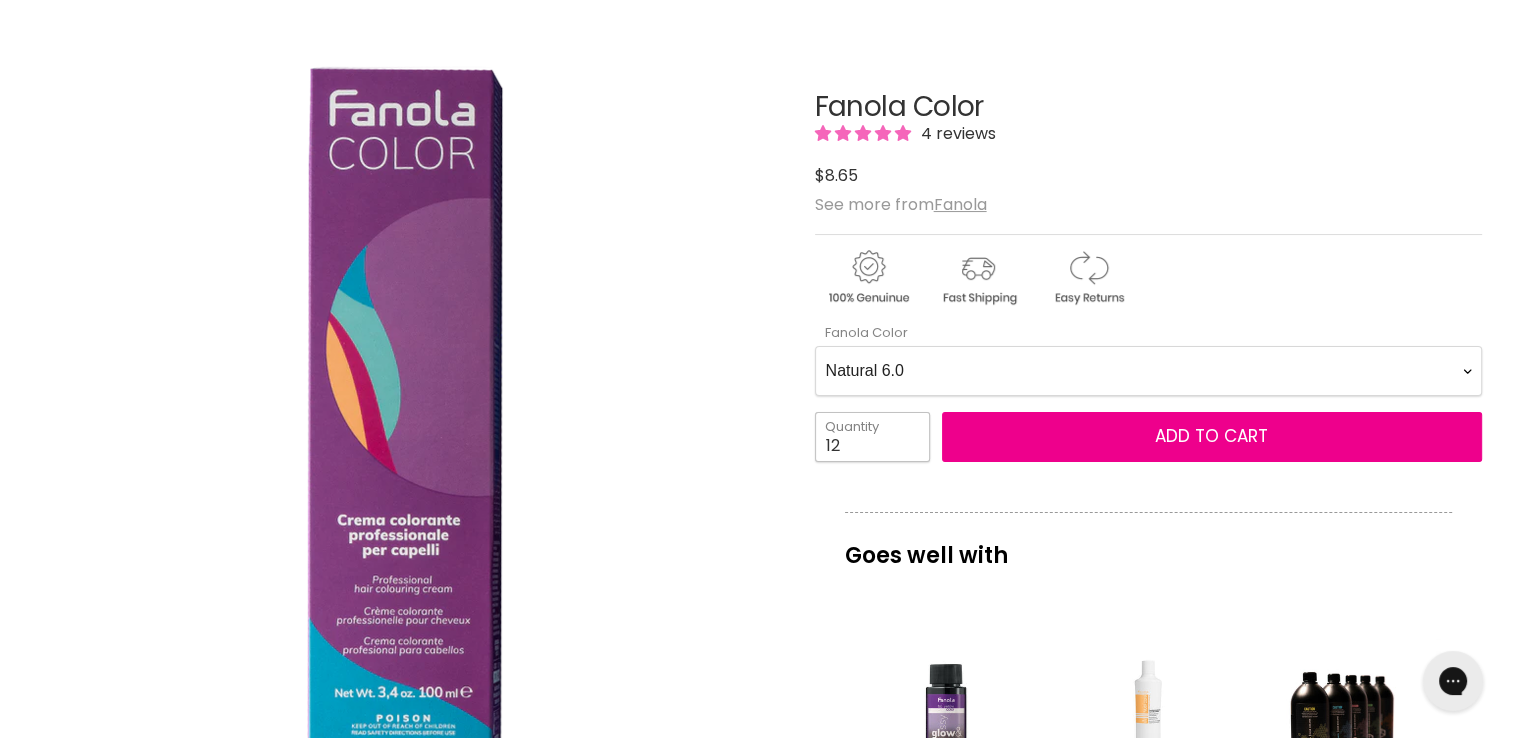 drag, startPoint x: 867, startPoint y: 436, endPoint x: 807, endPoint y: 435, distance: 60.00833 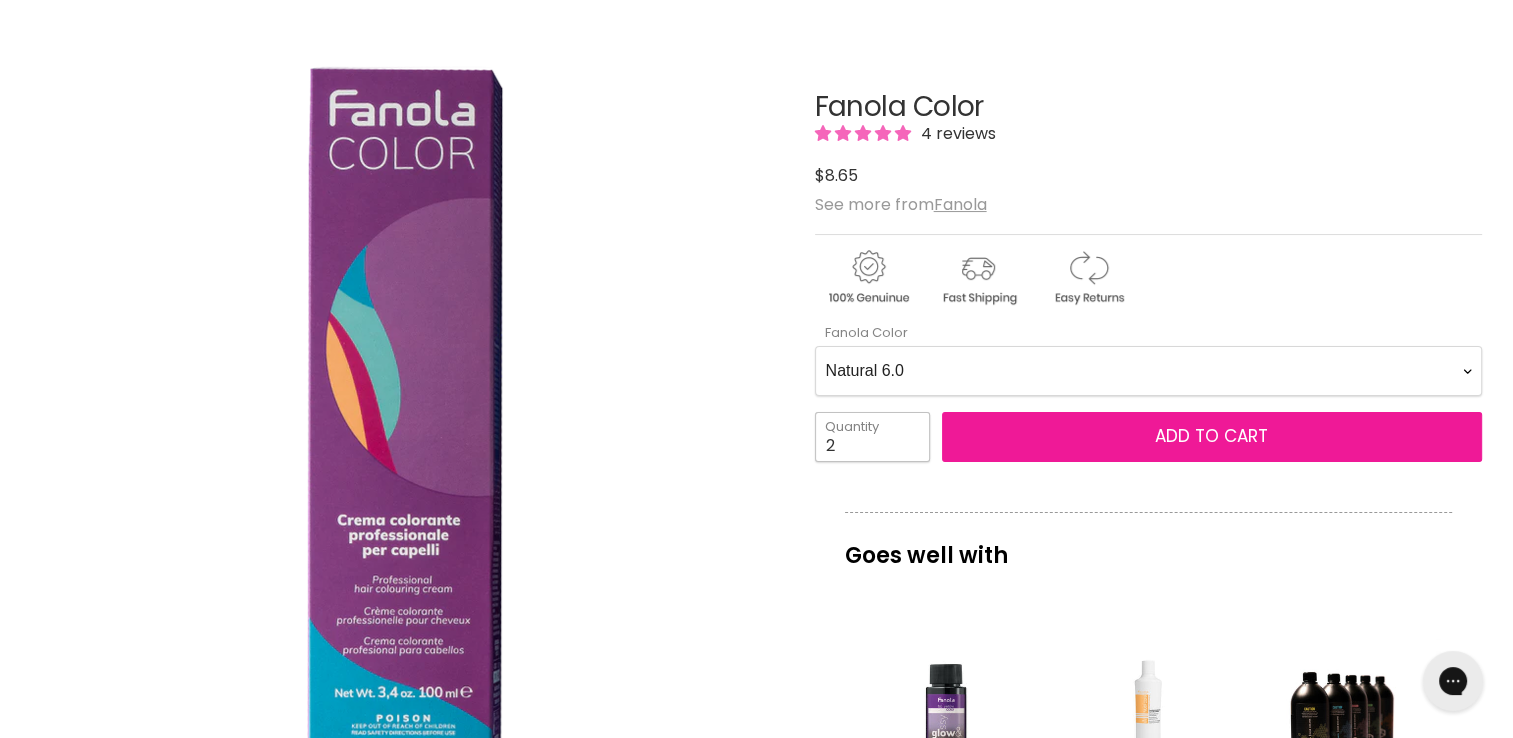 type on "2" 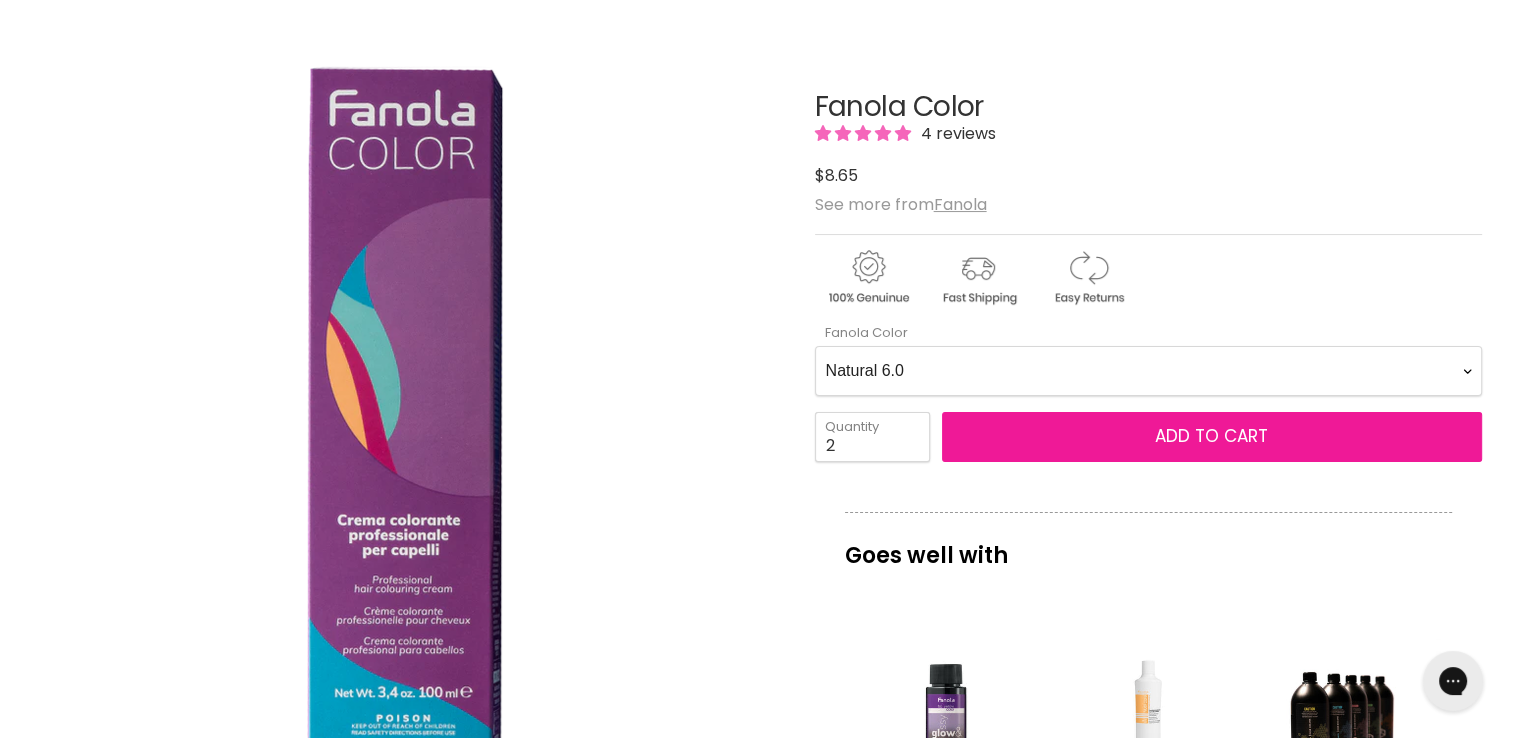 click on "Add to cart" at bounding box center [1212, 437] 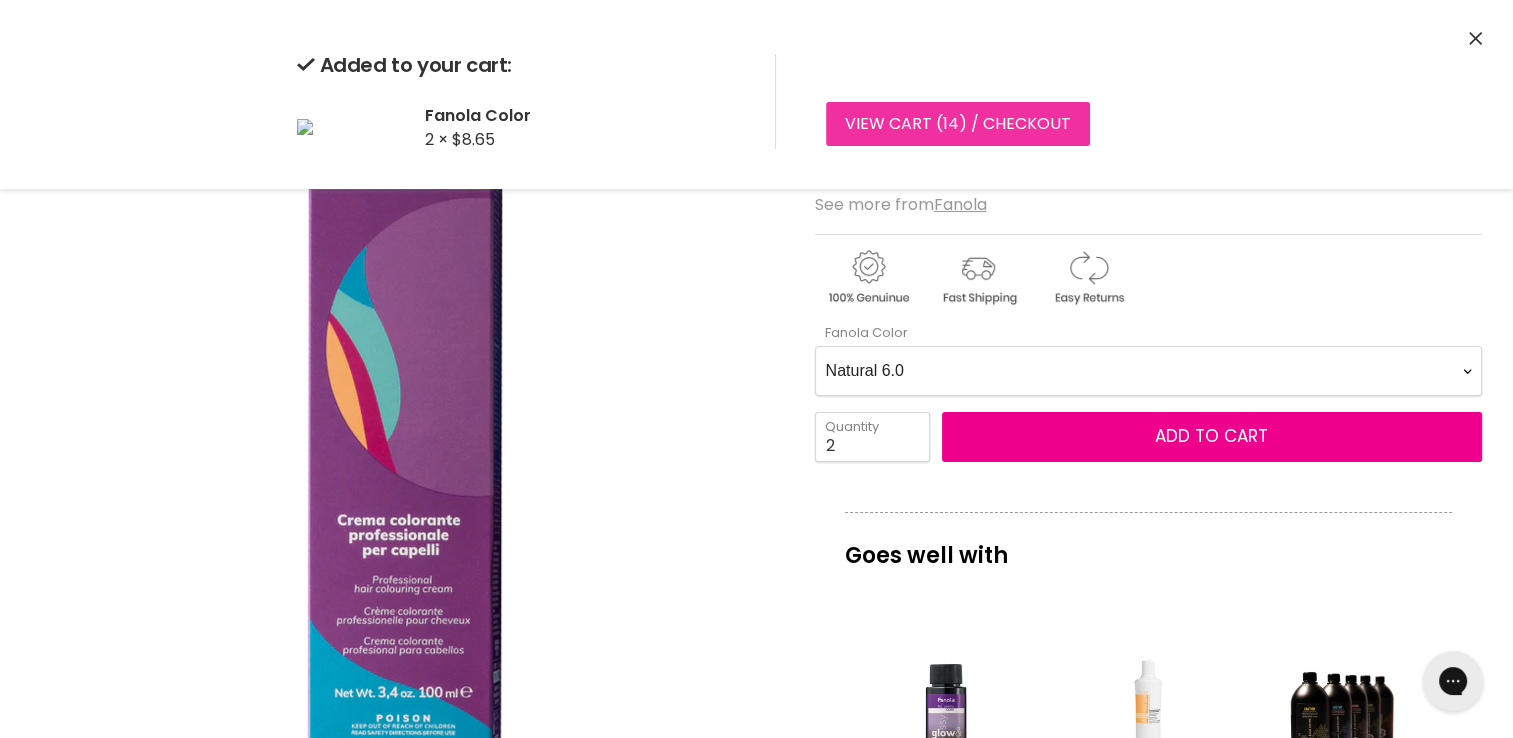 click on "14" at bounding box center [951, 123] 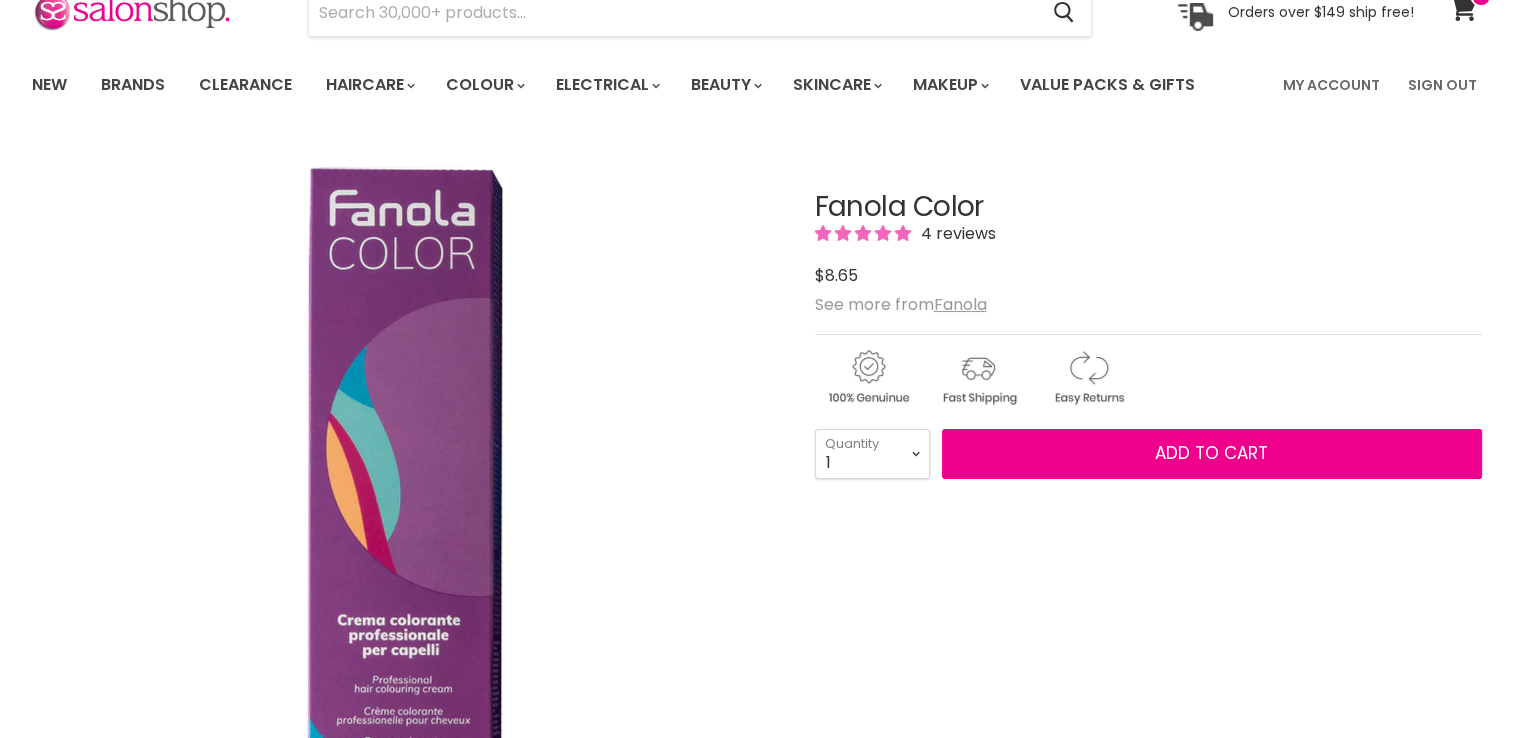 scroll, scrollTop: 0, scrollLeft: 0, axis: both 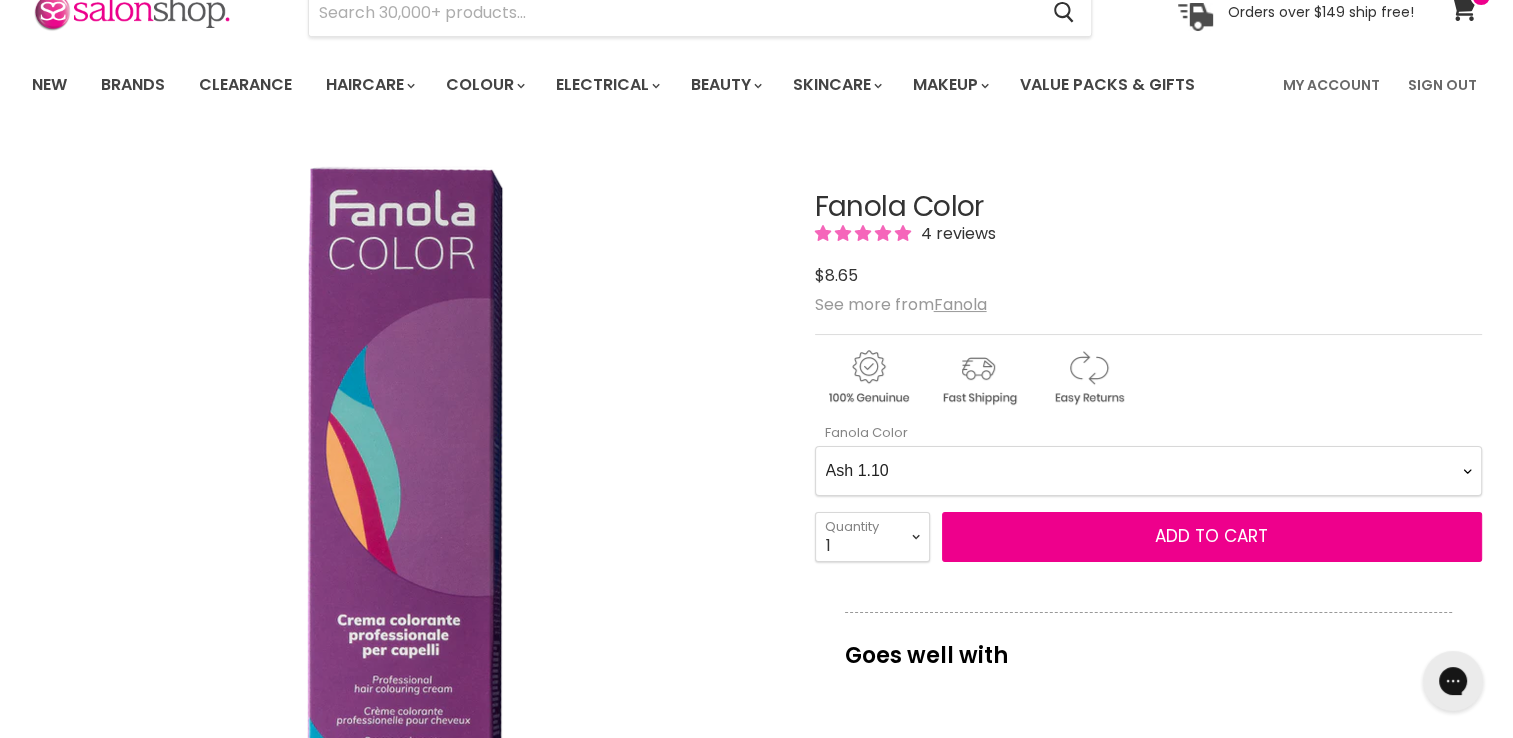 click on "Ash 1.10 Ash 5.1 Ash 6.1 Ash 7.1 Ash 8.1 Ash 9.1 Ash 10.1 Intense Ash 5.11 Intense Ash 6.11 Intense Ash 7.11 Intense Ash 8.11 Intense Ash 9.11 Intense Ash 10.11 Violet 5.2 Violet 6.2 Intense Violet 4.22 Intense Violet 5.22 Fantasy Violet 8.2F Fantasy Violet 9.2F Fantasy Violet 10.2F Beige 6.13 Beige 7.13 Beige 8.13 Beige 9.13 Beige 10.13 Brown 4.14 Brown 5.14 Brown 6.14 Brown 7.14 Brown 8.14 Brown 9.14 Brown 10.14 Chocolate 4.29 Chocolate 5.29 Chocolate 6.29 Chocolate 7.29 Golden 5.3 Golden 6.3 Golden 7.3 Golden 8.3 Golden 9.3 Golden 10.3 Golden Copper 6.34 Golden Copper 7.34 Golden Copper 8.34 Copper 5.4 Copper 6.4 Copper 7.4 Copper 8.4 Copper Golden 6.43 Copper Golden 7.43 Copper Golden 8.43 Intense Copper 6.44 Intense Copper 7.44 Intense Copper 8.44 Copper Red 5.46 Copper Red 6.46 Mahogany 4.5 Mahogany 5.5 Mahogany 6.5 Red 4.6 Red 5.6 Red 6.6 Red 7.6 Intense Red 4.66 Intense Red 5.66 Intense Red 6.66 Intense Red 7.66 Red Booster R.66 Natural 1.0 Natural 3.0 Natural 4.0 Natural 5.0 Natural 6.0 Natural 7.0" at bounding box center [1148, 471] 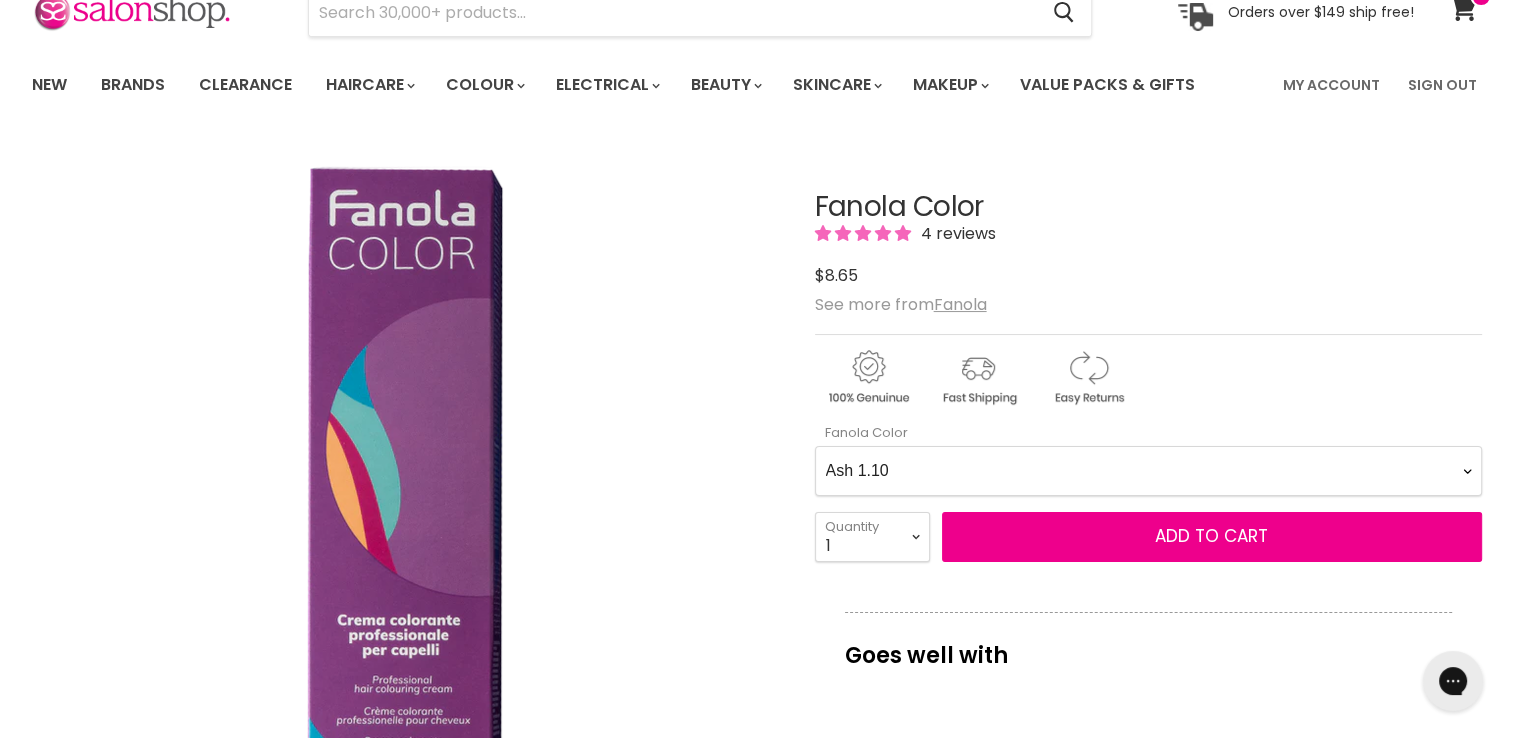 select on "Natural 6.0" 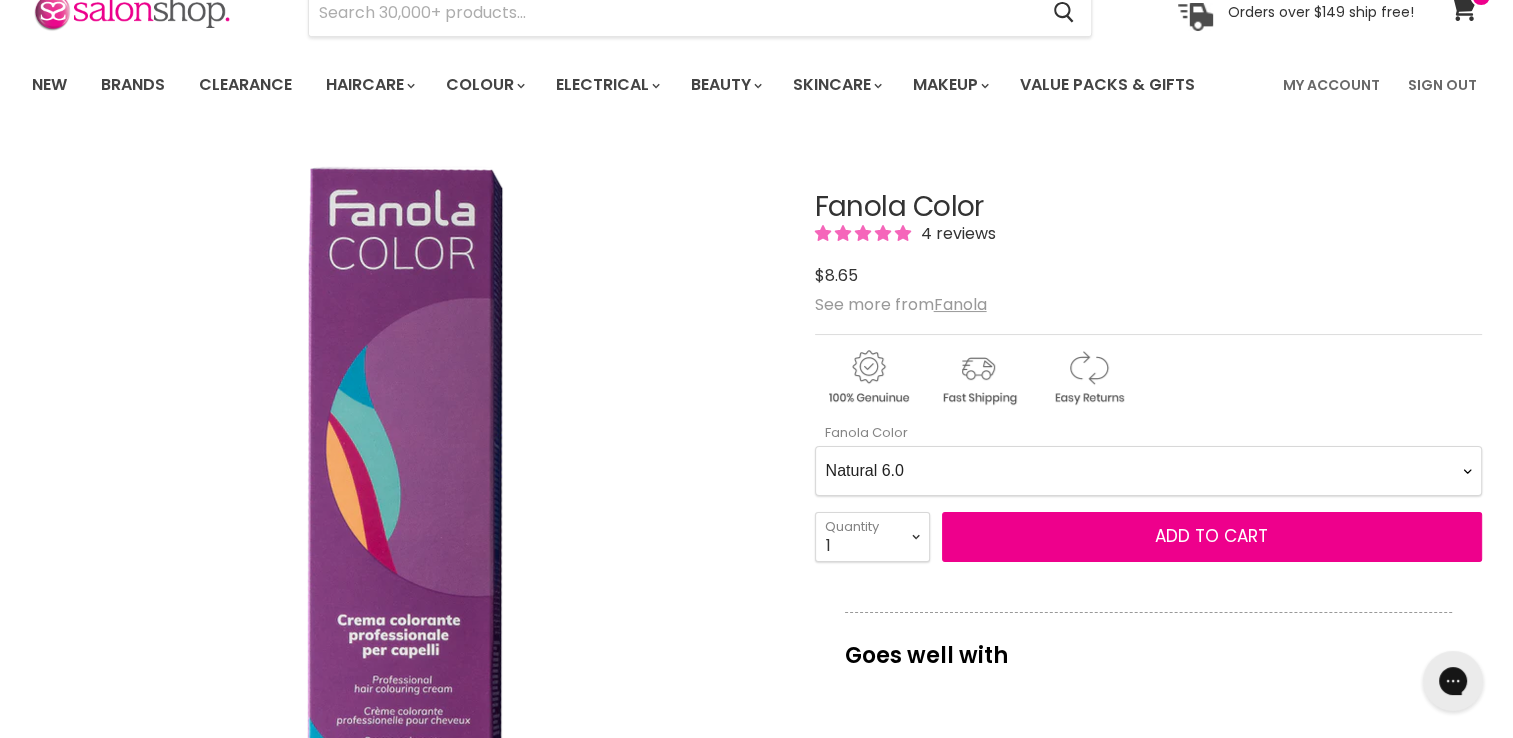 click on "Ash 1.10 Ash 5.1 Ash 6.1 Ash 7.1 Ash 8.1 Ash 9.1 Ash 10.1 Intense Ash 5.11 Intense Ash 6.11 Intense Ash 7.11 Intense Ash 8.11 Intense Ash 9.11 Intense Ash 10.11 Violet 5.2 Violet 6.2 Intense Violet 4.22 Intense Violet 5.22 Fantasy Violet 8.2F Fantasy Violet 9.2F Fantasy Violet 10.2F Beige 6.13 Beige 7.13 Beige 8.13 Beige 9.13 Beige 10.13 Brown 4.14 Brown 5.14 Brown 6.14 Brown 7.14 Brown 8.14 Brown 9.14 Brown 10.14 Chocolate 4.29 Chocolate 5.29 Chocolate 6.29 Chocolate 7.29 Golden 5.3 Golden 6.3 Golden 7.3 Golden 8.3 Golden 9.3 Golden 10.3 Golden Copper 6.34 Golden Copper 7.34 Golden Copper 8.34 Copper 5.4 Copper 6.4 Copper 7.4 Copper 8.4 Copper Golden 6.43 Copper Golden 7.43 Copper Golden 8.43 Intense Copper 6.44 Intense Copper 7.44 Intense Copper 8.44 Copper Red 5.46 Copper Red 6.46 Mahogany 4.5 Mahogany 5.5 Mahogany 6.5 Red 4.6 Red 5.6 Red 6.6 Red 7.6 Intense Red 4.66 Intense Red 5.66 Intense Red 6.66 Intense Red 7.66 Red Booster R.66 Natural 1.0 Natural 3.0 Natural 4.0 Natural 5.0 Natural 6.0 Natural 7.0" at bounding box center [1148, 471] 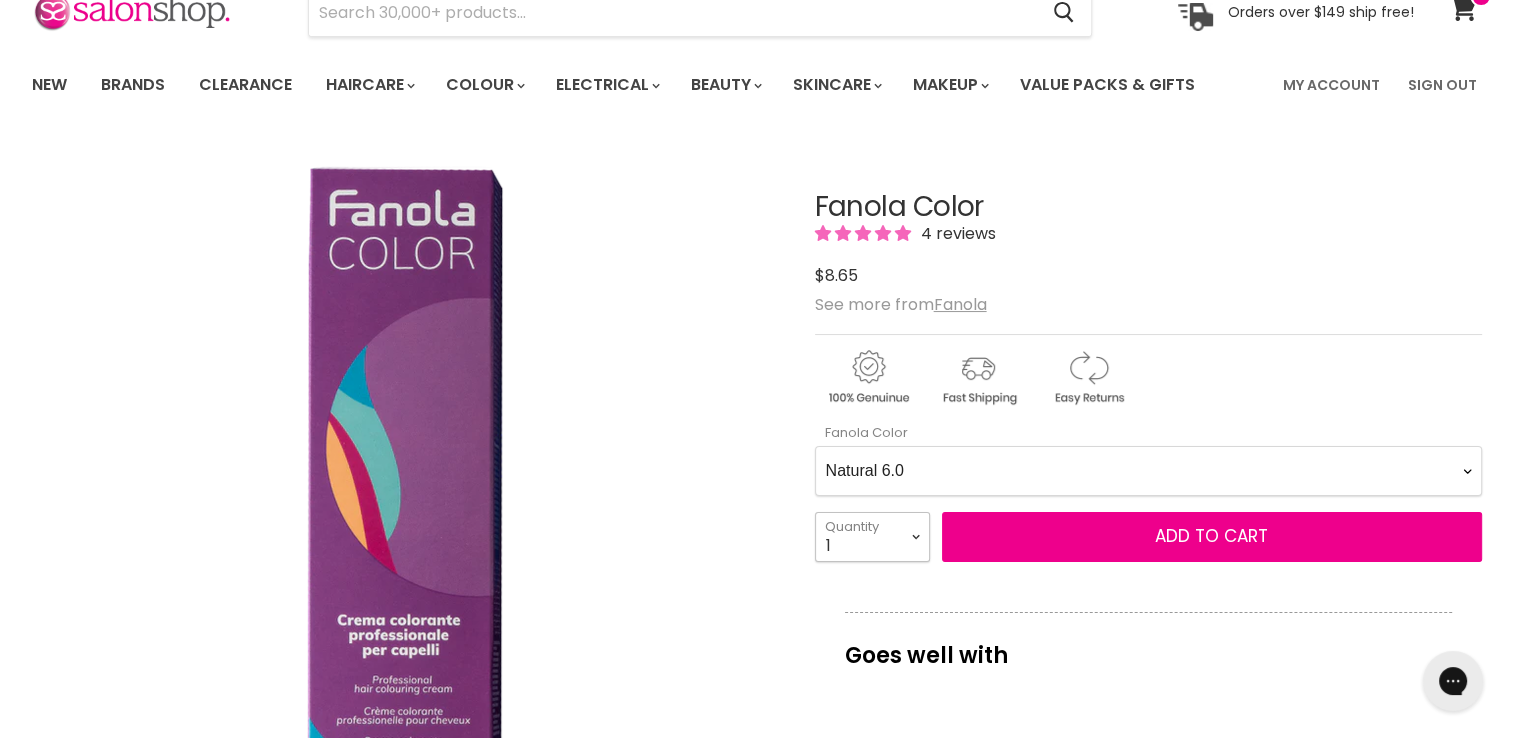 click on "1
2
3
4
5
6
7
8
9
10+" at bounding box center [872, 537] 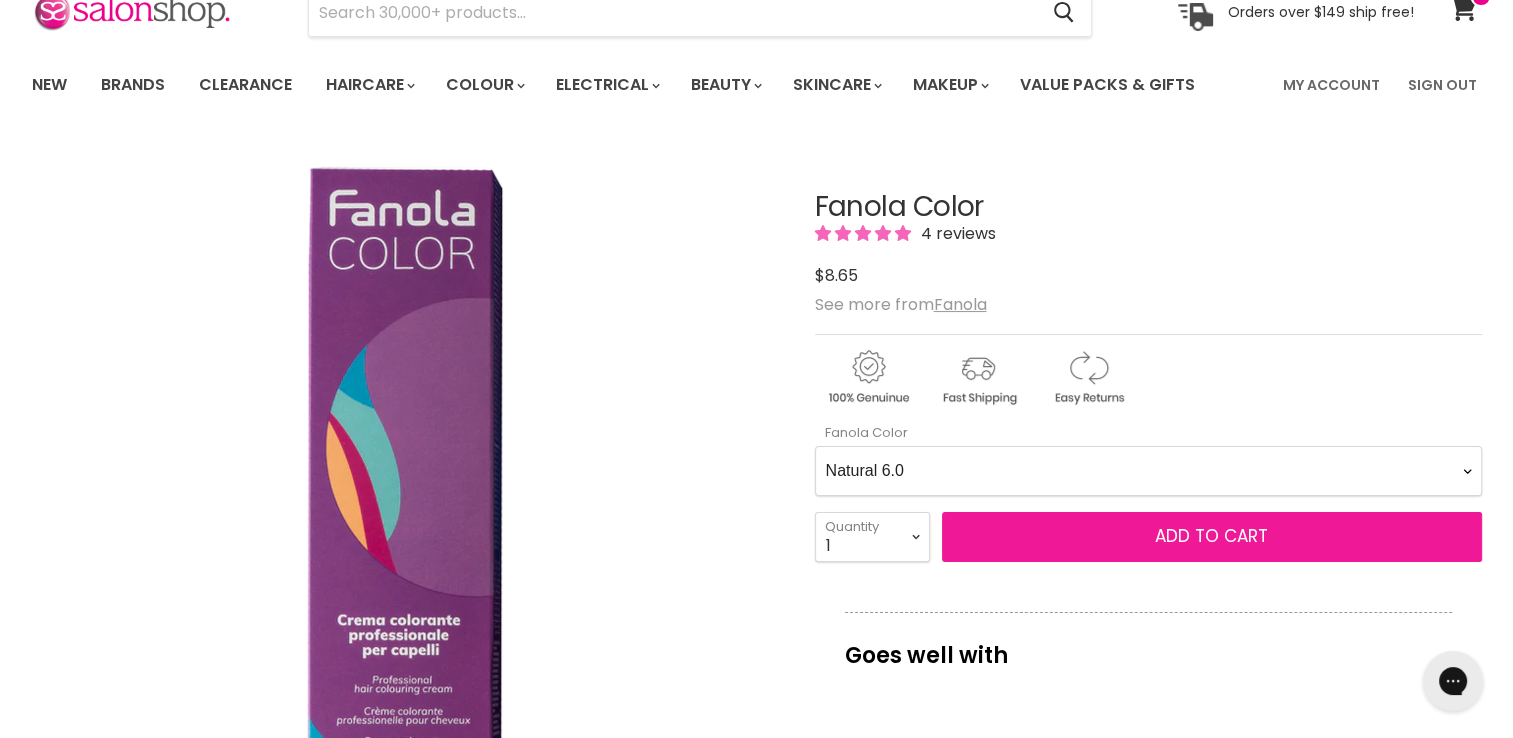 click on "Add to cart" at bounding box center [1212, 537] 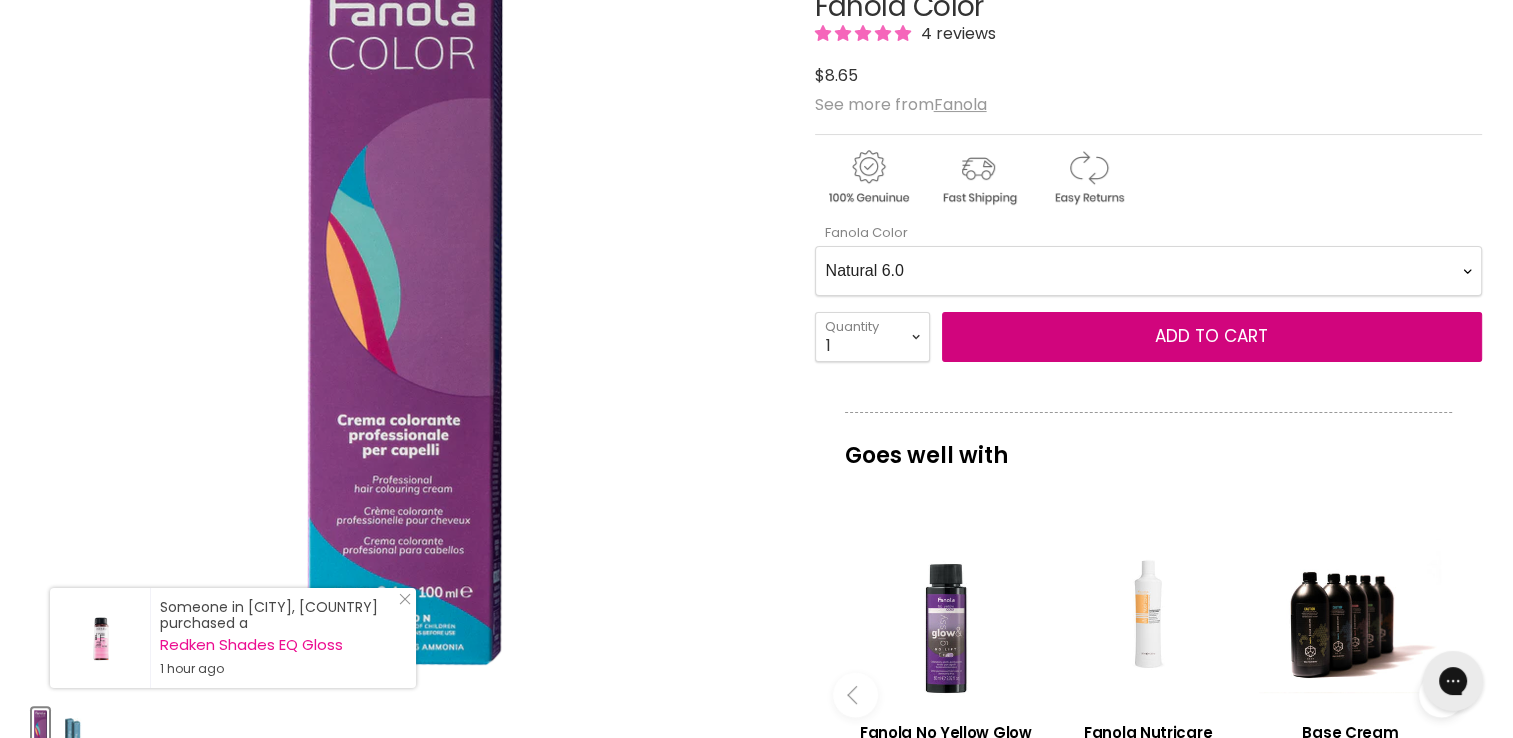 scroll, scrollTop: 0, scrollLeft: 0, axis: both 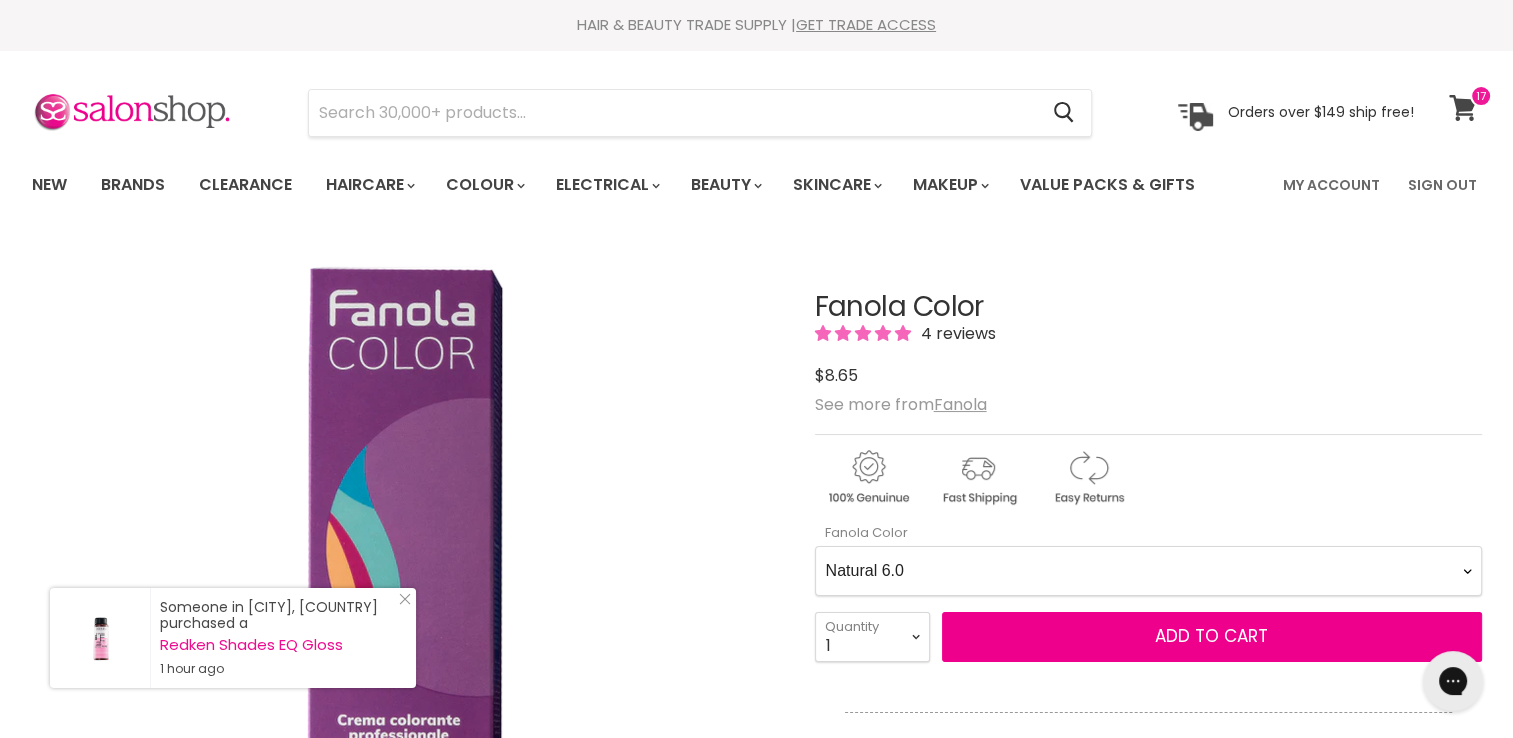 click 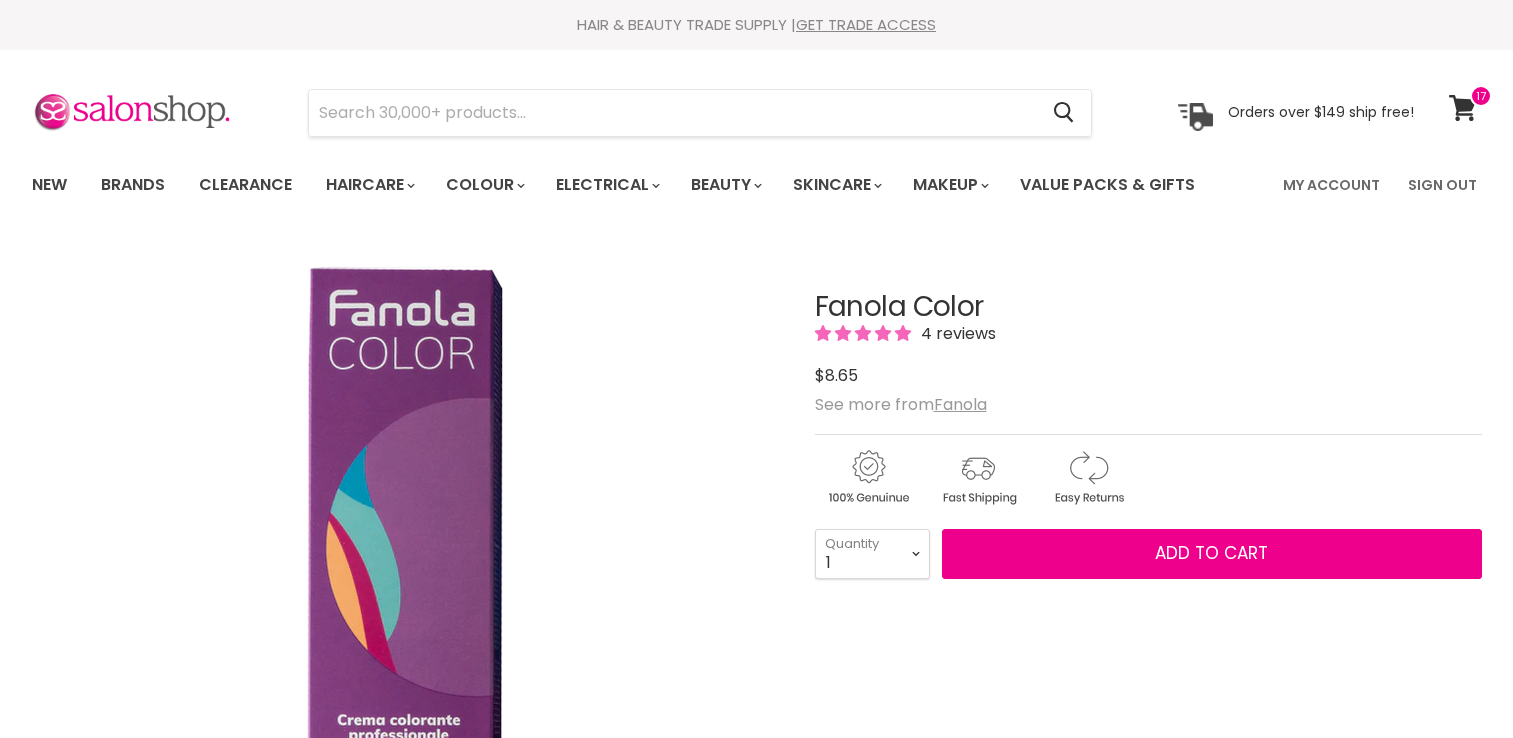 scroll, scrollTop: 0, scrollLeft: 0, axis: both 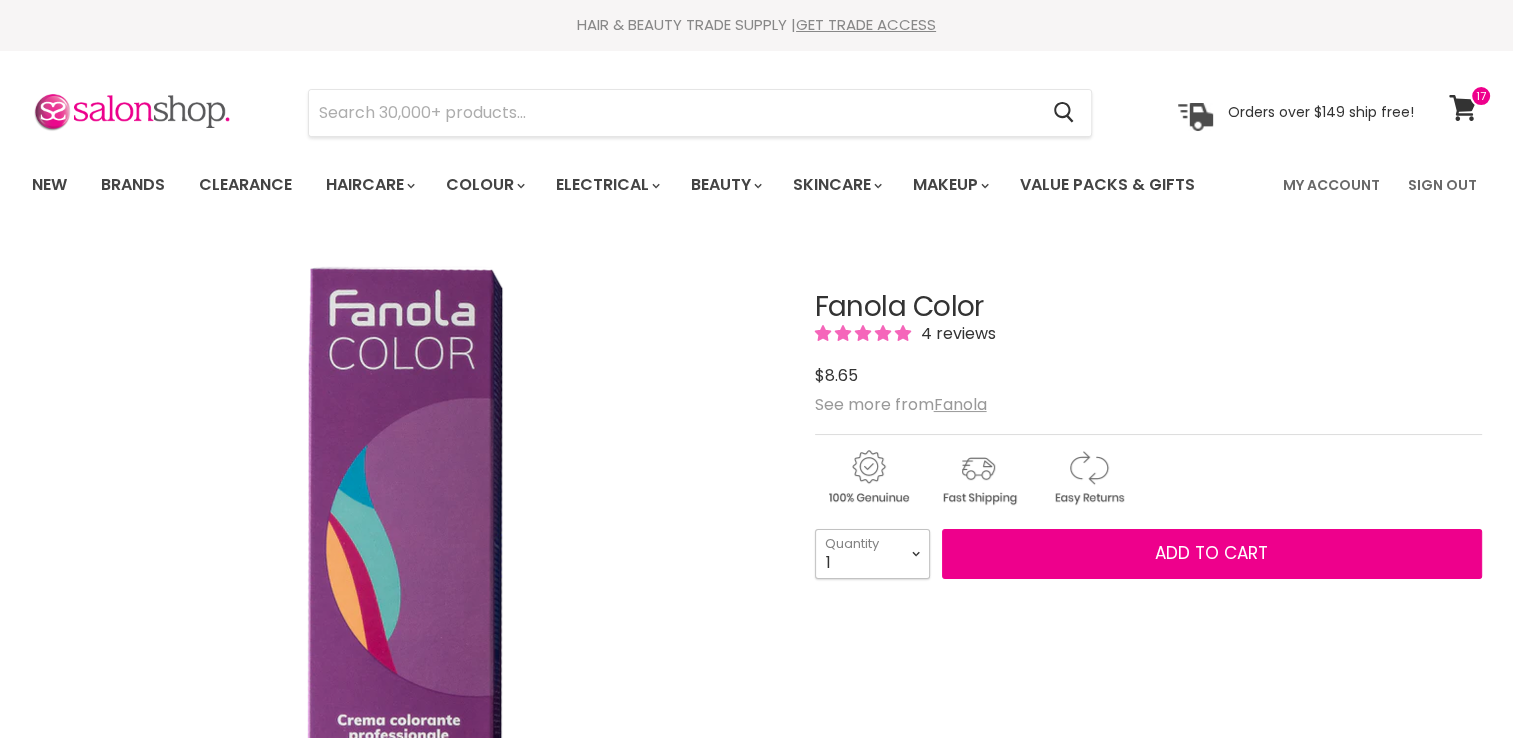 click on "1
2
3
4
5
6
7
8
9
10+" at bounding box center [872, 554] 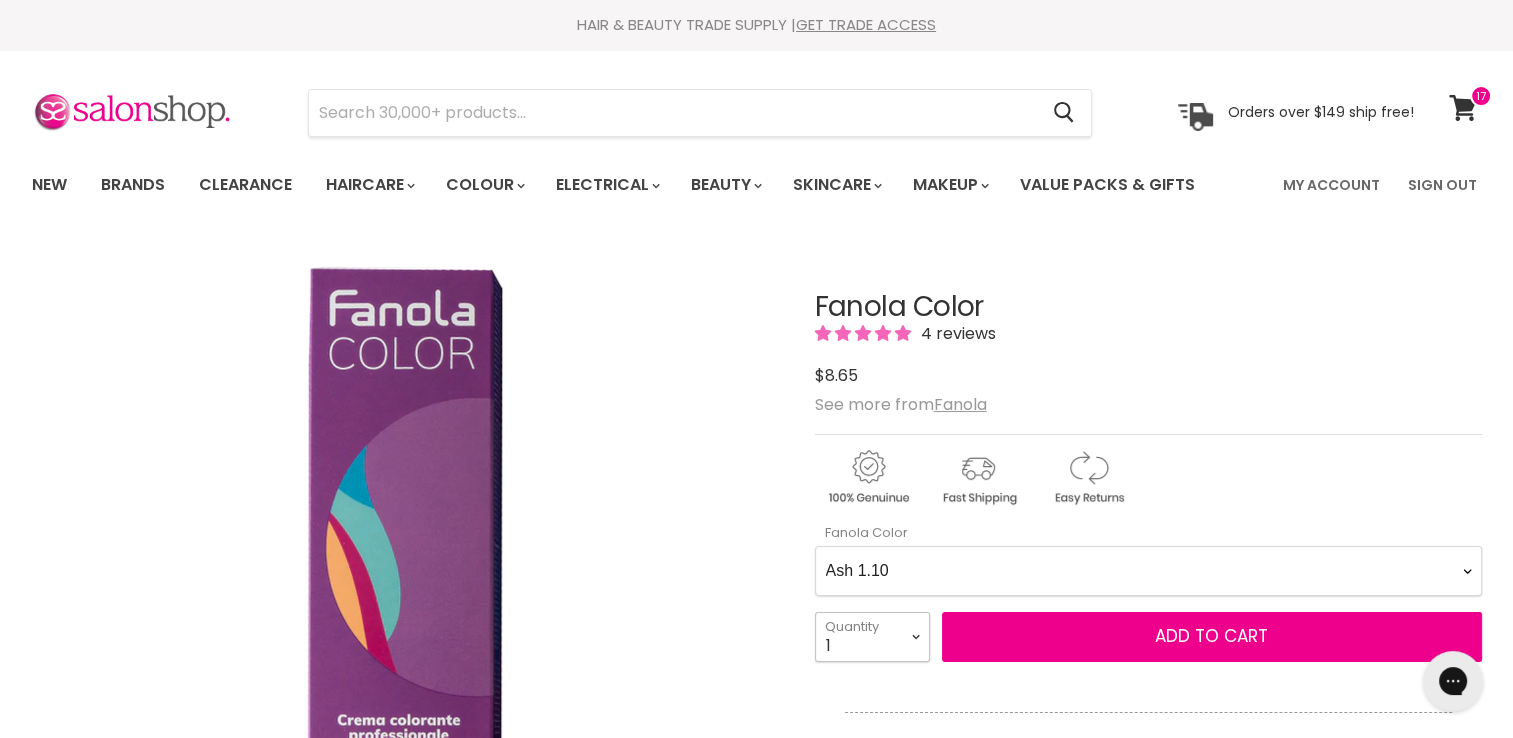 scroll, scrollTop: 0, scrollLeft: 0, axis: both 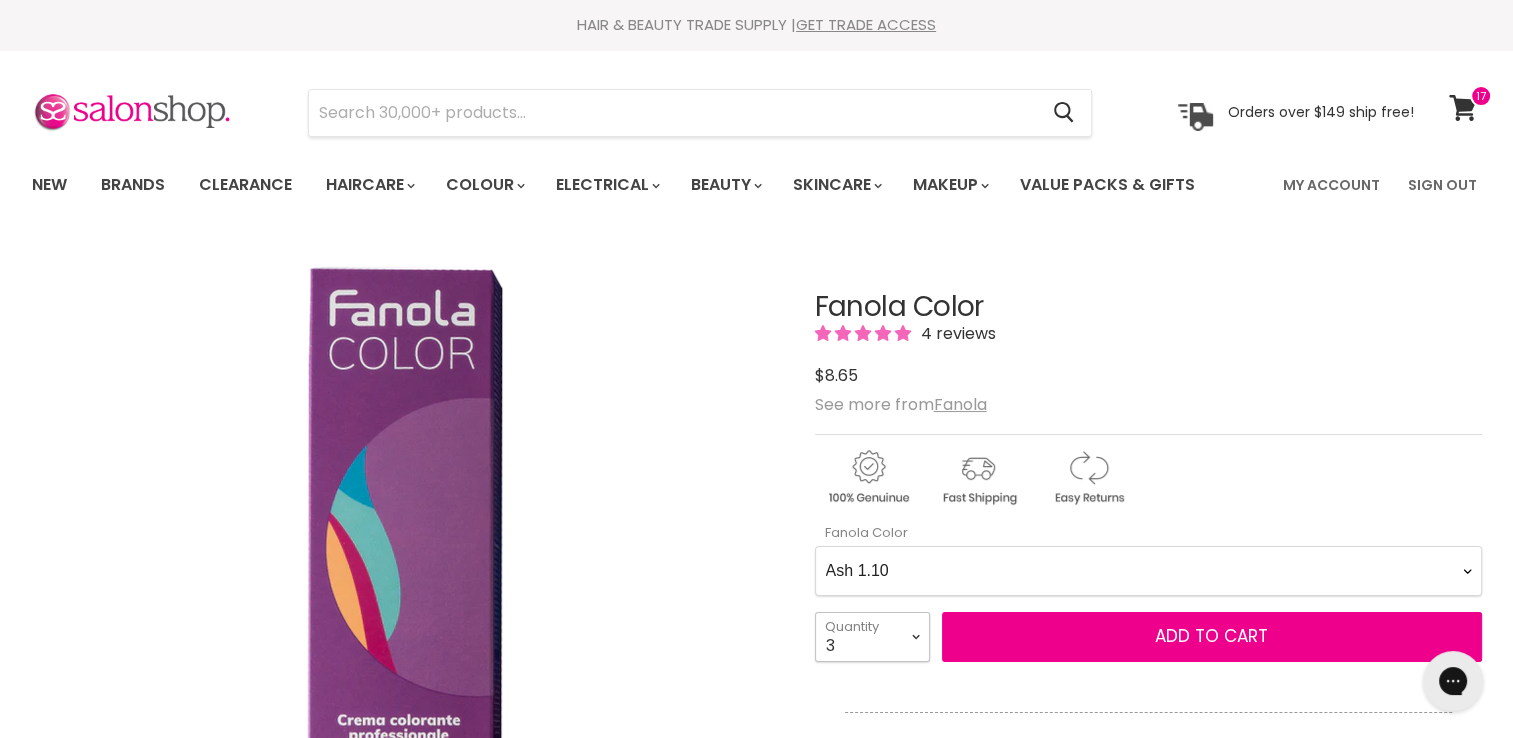 click on "1
2
3
4
5
6
7
8
9
10+" at bounding box center (872, 637) 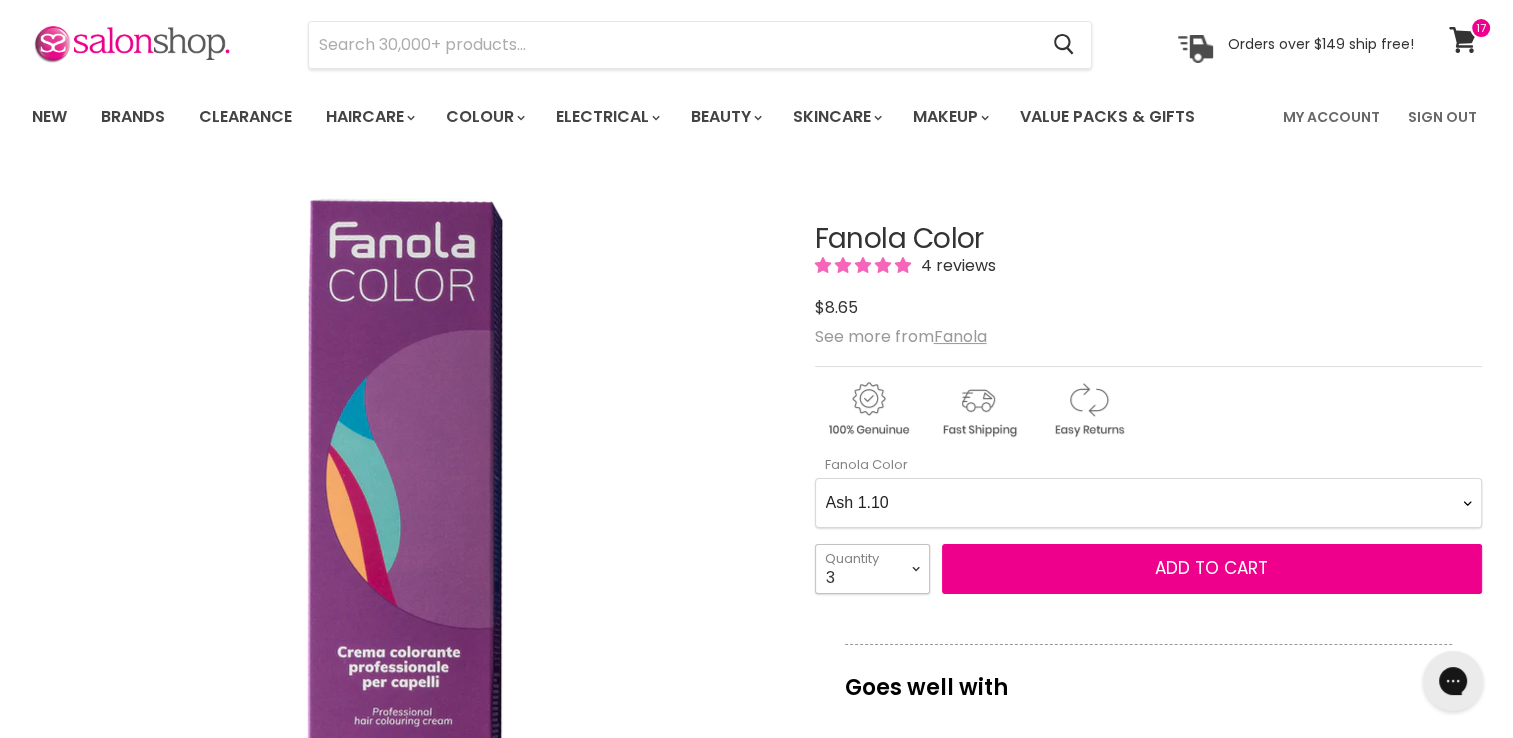 scroll, scrollTop: 100, scrollLeft: 0, axis: vertical 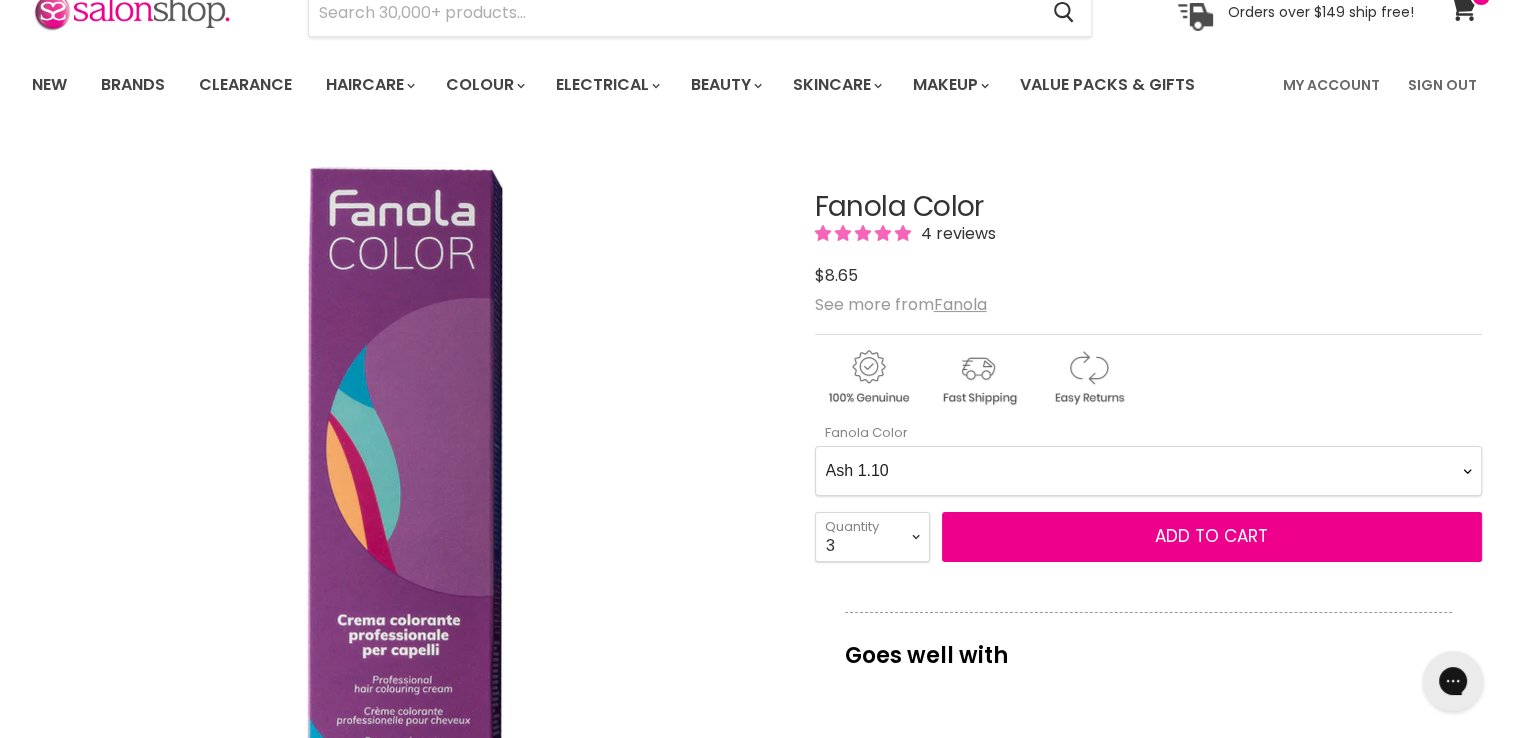 click on "Ash 1.10 Ash 5.1 Ash 6.1 Ash 7.1 Ash 8.1 Ash 9.1 Ash 10.1 Intense Ash 5.11 Intense Ash 6.11 Intense Ash 7.11 Intense Ash 8.11 Intense Ash 9.11 Intense Ash 10.11 Violet 5.2 Violet 6.2 Intense Violet 4.22 Intense Violet 5.22 Fantasy Violet 8.2F Fantasy Violet 9.2F Fantasy Violet 10.2F Beige 6.13 Beige 7.13 Beige 8.13 Beige 9.13 Beige 10.13 Brown 4.14 Brown 5.14 Brown 6.14 Brown 7.14 Brown 8.14 Brown 9.14 Brown 10.14 Chocolate 4.29 Chocolate 5.29 Chocolate 6.29 Chocolate 7.29 Golden 5.3 Golden 6.3 Golden 7.3 Golden 8.3 Golden 9.3 Golden 10.3 Golden Copper 6.34 Golden Copper 7.34 Golden Copper 8.34 Copper 5.4 Copper 6.4 Copper 7.4 Copper 8.4 Copper Golden 6.43 Copper Golden 7.43 Copper Golden 8.43 Intense Copper 6.44 Intense Copper 7.44 Intense Copper 8.44 Copper Red 5.46 Copper Red 6.46 Mahogany 4.5 Mahogany 5.5 Mahogany 6.5 Red 4.6 Red 5.6 Red 6.6 Red 7.6 Intense Red 4.66 Intense Red 5.66 Intense Red 6.66 Intense Red 7.66 Red Booster R.66 Natural 1.0 Natural 3.0 Natural 4.0 Natural 5.0 Natural 6.0 Natural 7.0" at bounding box center (1148, 471) 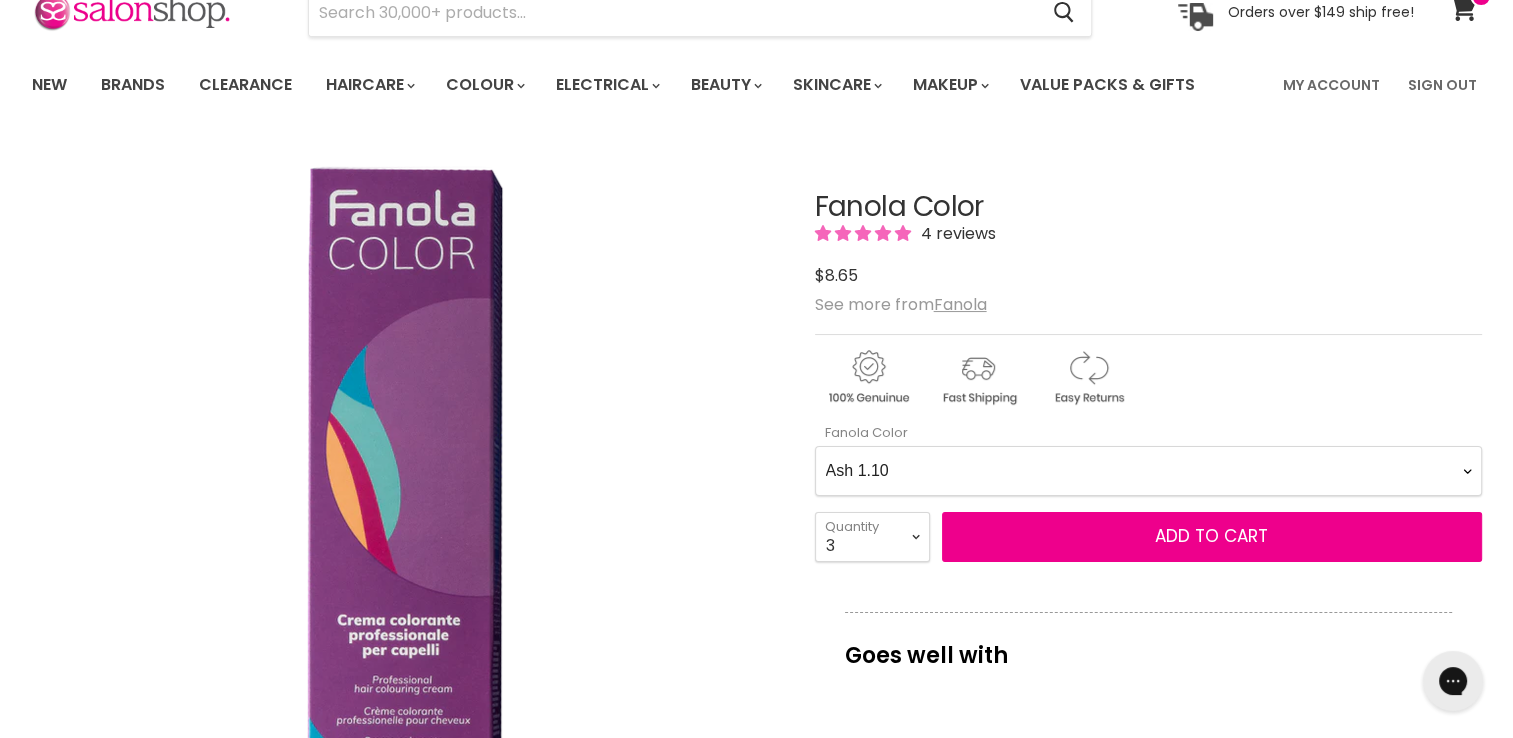 select on "Natural 6.0" 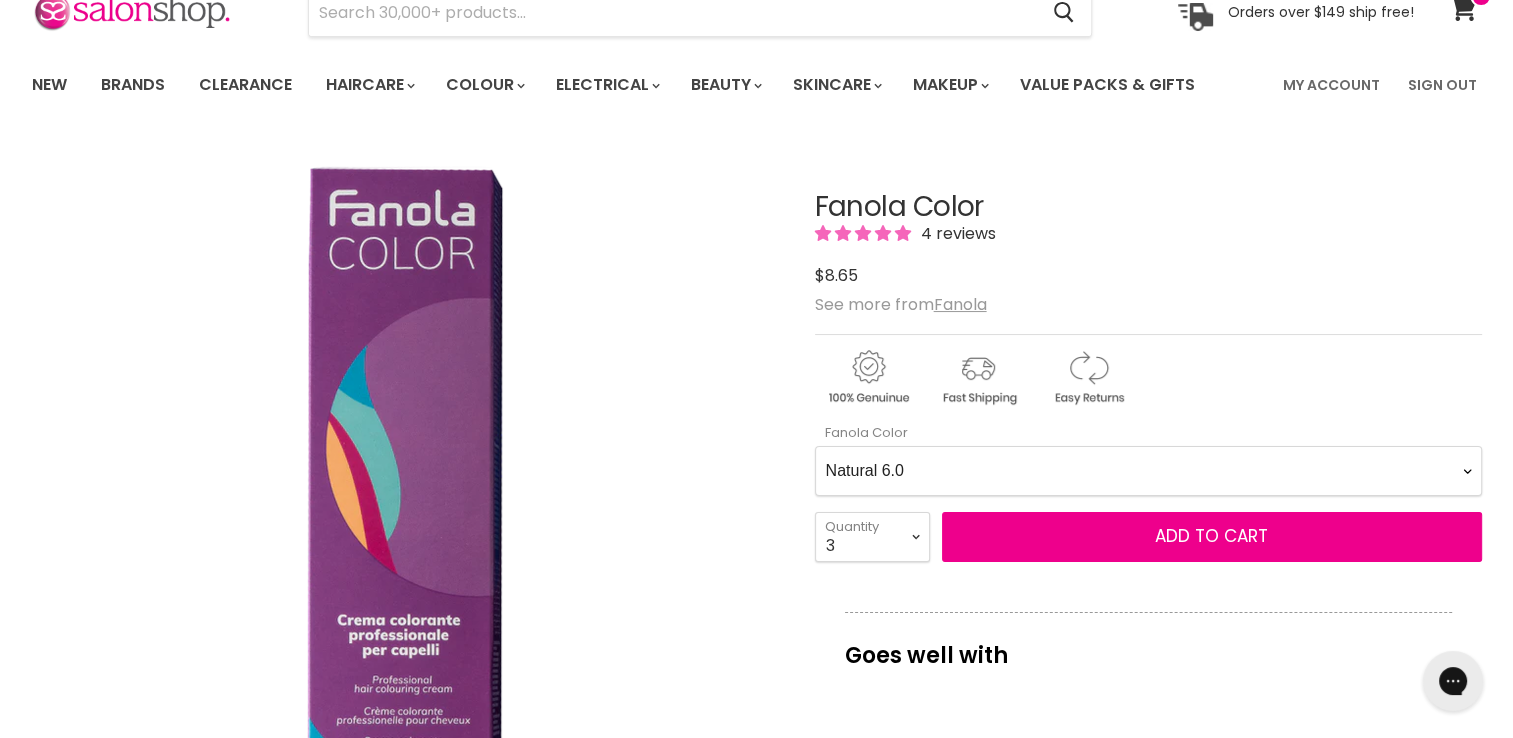 click on "Ash 1.10 Ash 5.1 Ash 6.1 Ash 7.1 Ash 8.1 Ash 9.1 Ash 10.1 Intense Ash 5.11 Intense Ash 6.11 Intense Ash 7.11 Intense Ash 8.11 Intense Ash 9.11 Intense Ash 10.11 Violet 5.2 Violet 6.2 Intense Violet 4.22 Intense Violet 5.22 Fantasy Violet 8.2F Fantasy Violet 9.2F Fantasy Violet 10.2F Beige 6.13 Beige 7.13 Beige 8.13 Beige 9.13 Beige 10.13 Brown 4.14 Brown 5.14 Brown 6.14 Brown 7.14 Brown 8.14 Brown 9.14 Brown 10.14 Chocolate 4.29 Chocolate 5.29 Chocolate 6.29 Chocolate 7.29 Golden 5.3 Golden 6.3 Golden 7.3 Golden 8.3 Golden 9.3 Golden 10.3 Golden Copper 6.34 Golden Copper 7.34 Golden Copper 8.34 Copper 5.4 Copper 6.4 Copper 7.4 Copper 8.4 Copper Golden 6.43 Copper Golden 7.43 Copper Golden 8.43 Intense Copper 6.44 Intense Copper 7.44 Intense Copper 8.44 Copper Red 5.46 Copper Red 6.46 Mahogany 4.5 Mahogany 5.5 Mahogany 6.5 Red 4.6 Red 5.6 Red 6.6 Red 7.6 Intense Red 4.66 Intense Red 5.66 Intense Red 6.66 Intense Red 7.66 Red Booster R.66 Natural 1.0 Natural 3.0 Natural 4.0 Natural 5.0 Natural 6.0 Natural 7.0" at bounding box center [1148, 471] 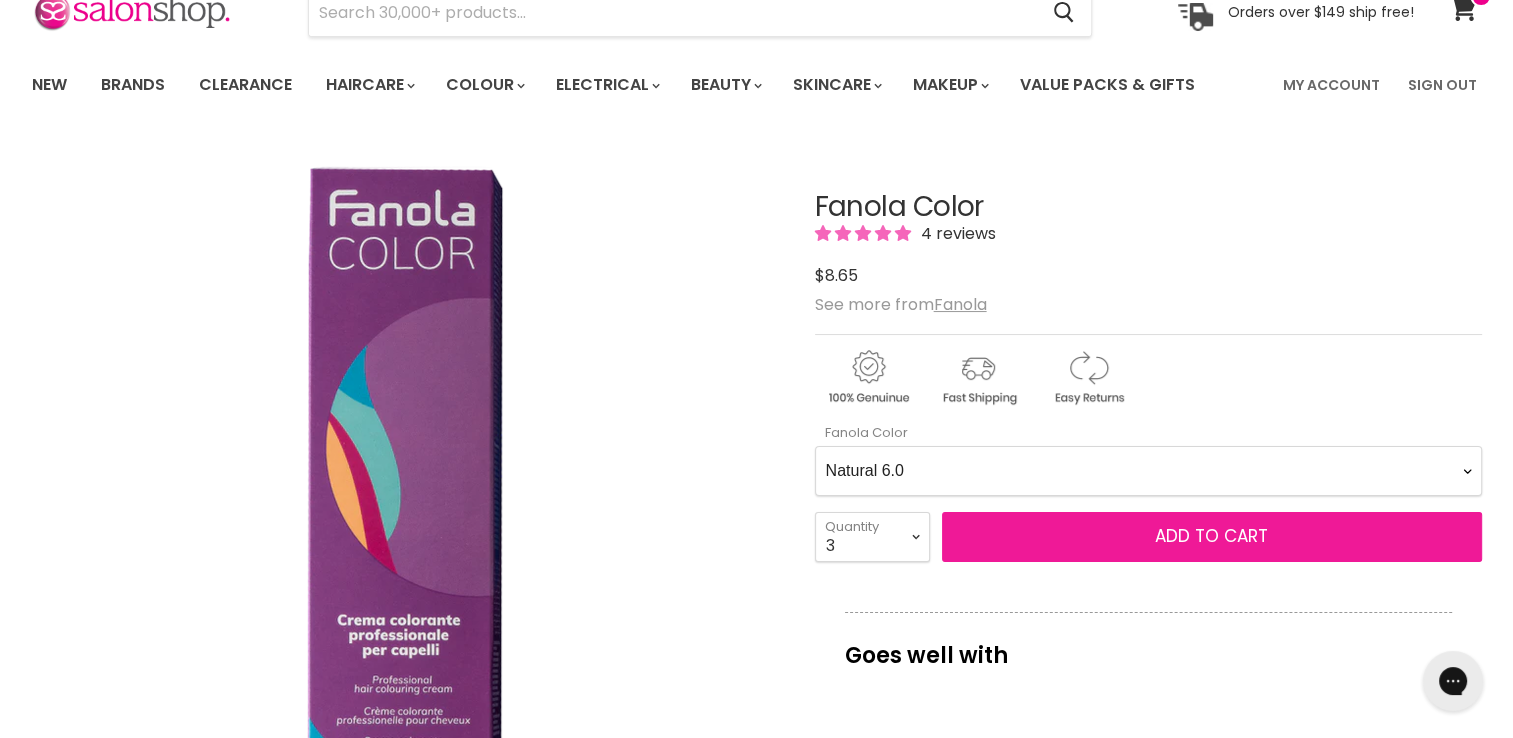 click on "Add to cart" at bounding box center [1212, 537] 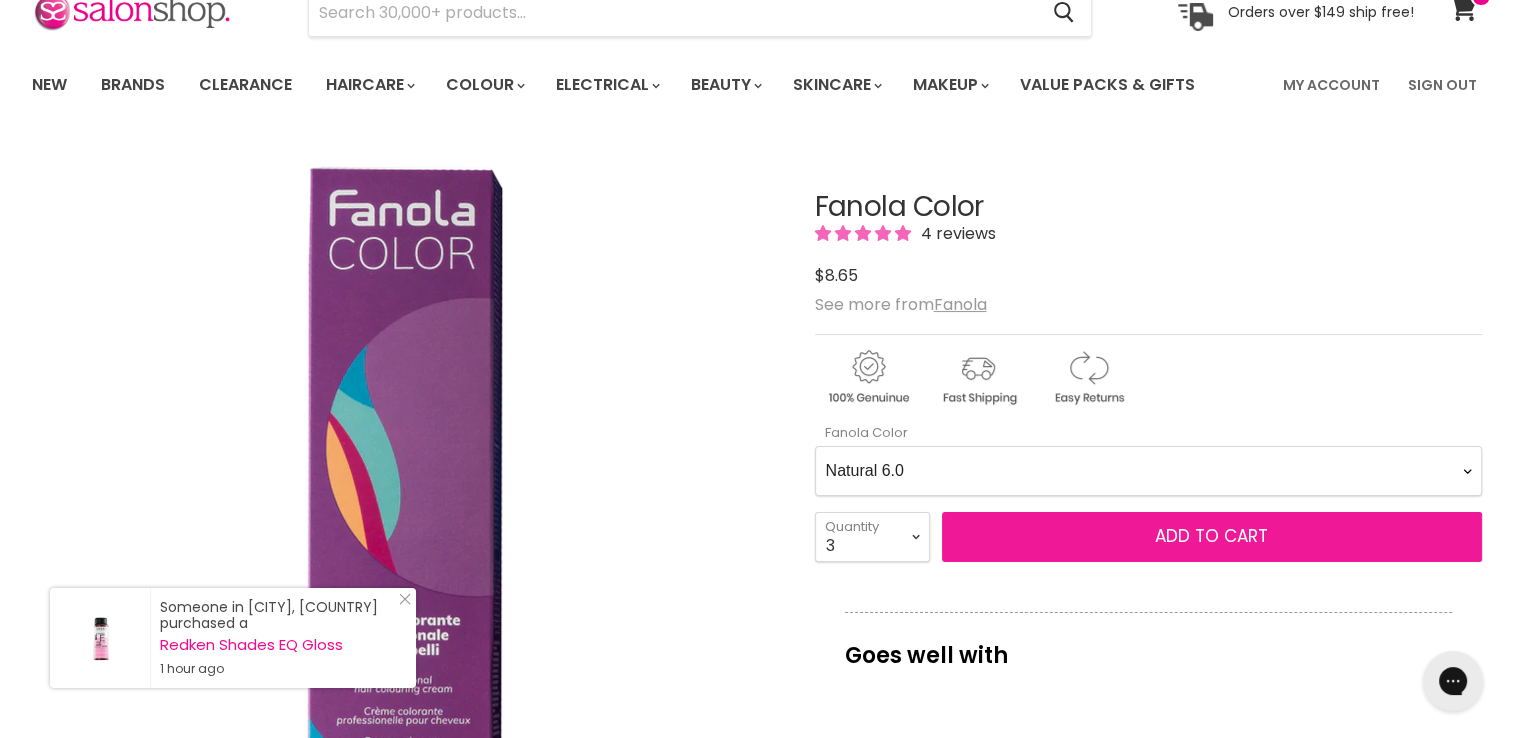 click on "Add to cart" at bounding box center (1212, 537) 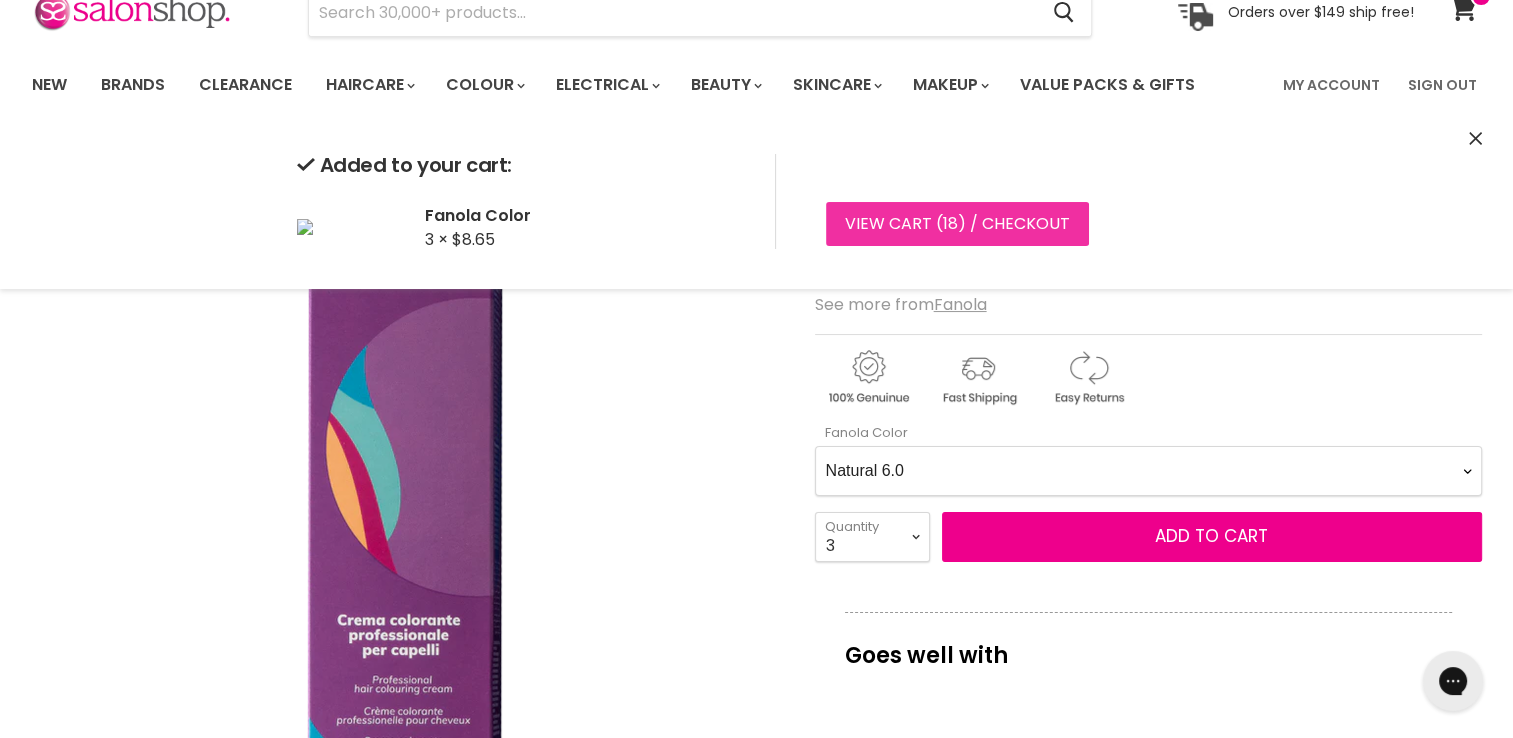 click on "View cart ( 18 )  /  Checkout" at bounding box center [957, 224] 